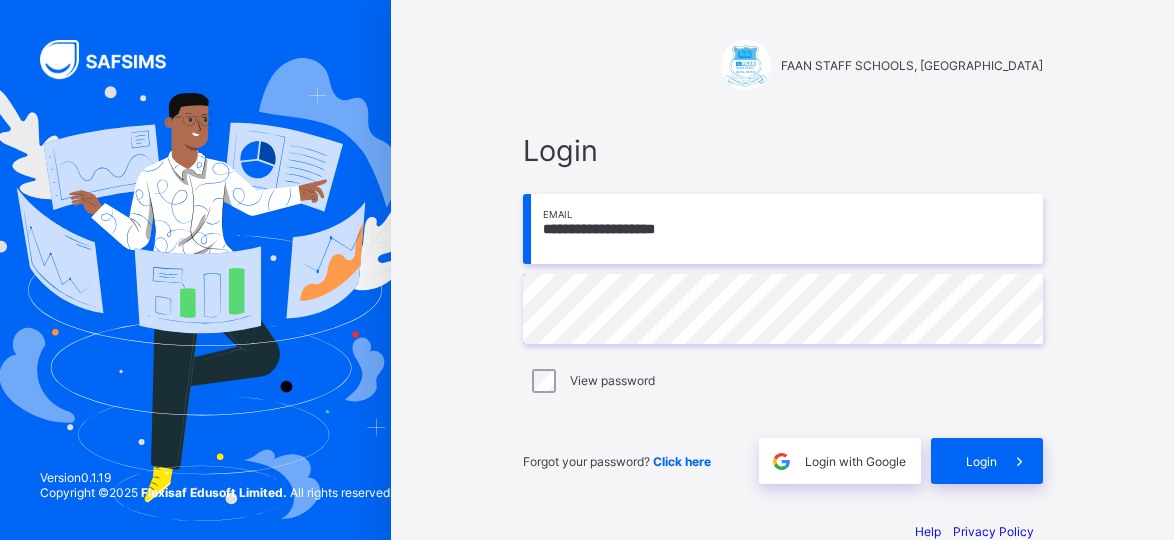 scroll, scrollTop: 0, scrollLeft: 0, axis: both 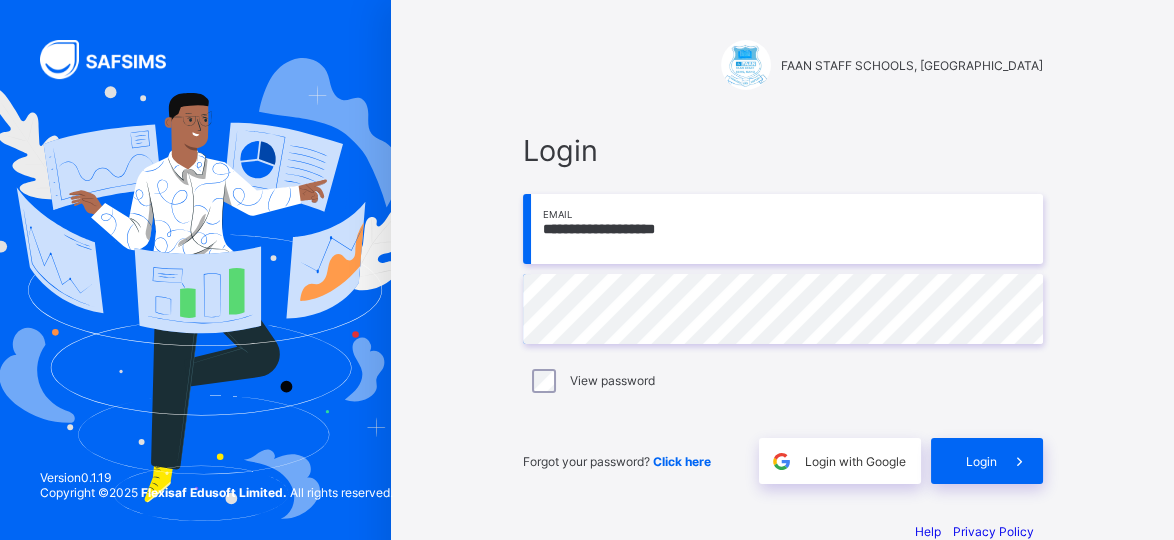 click on "View password" at bounding box center (783, 381) 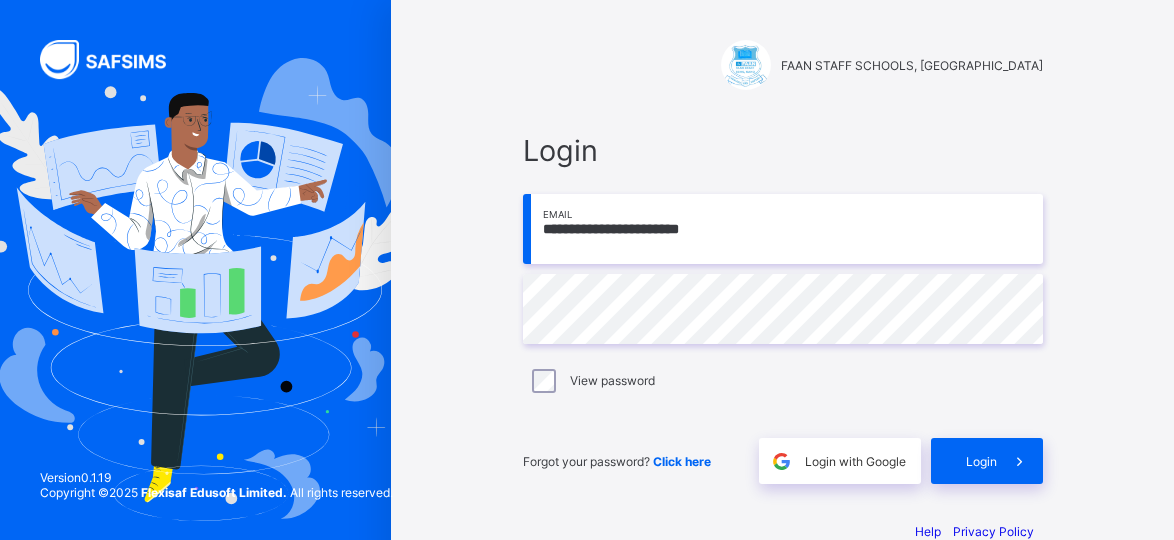 scroll, scrollTop: 37, scrollLeft: 0, axis: vertical 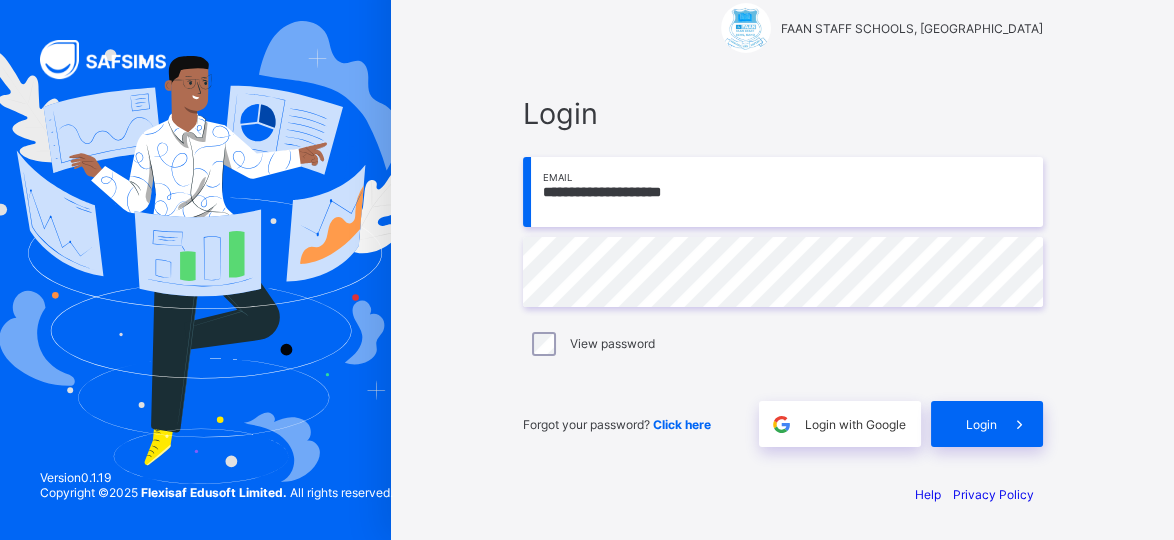 type on "**********" 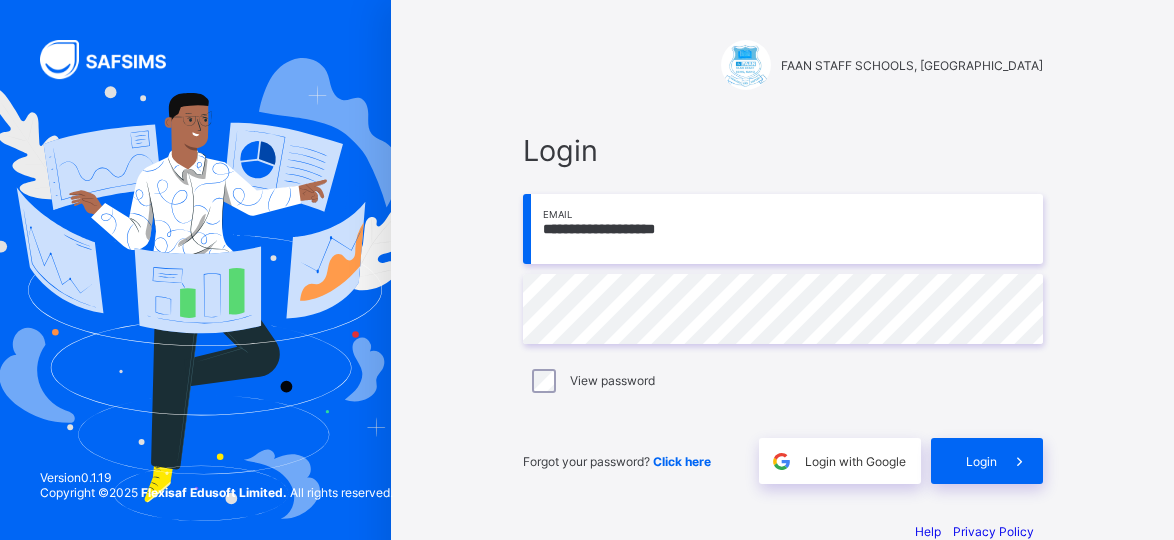 scroll, scrollTop: 0, scrollLeft: 0, axis: both 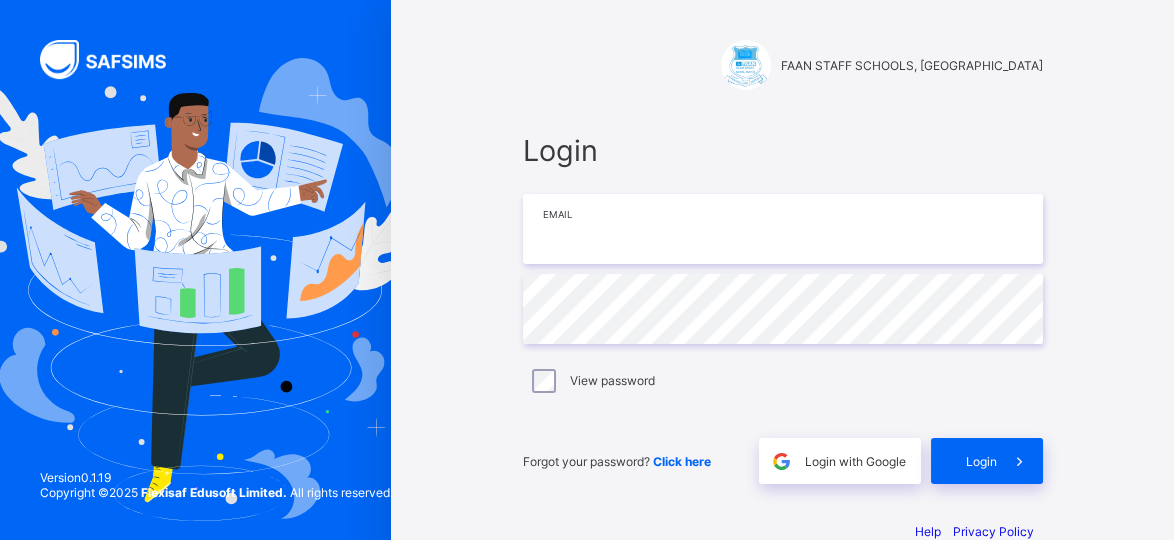 click at bounding box center [783, 229] 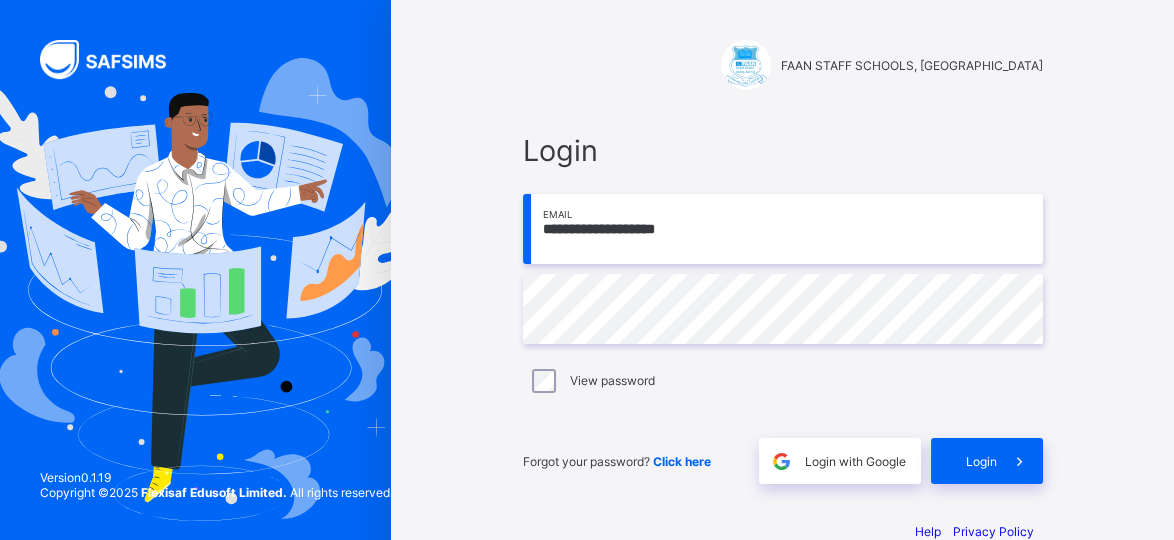 click on "**********" at bounding box center [783, 229] 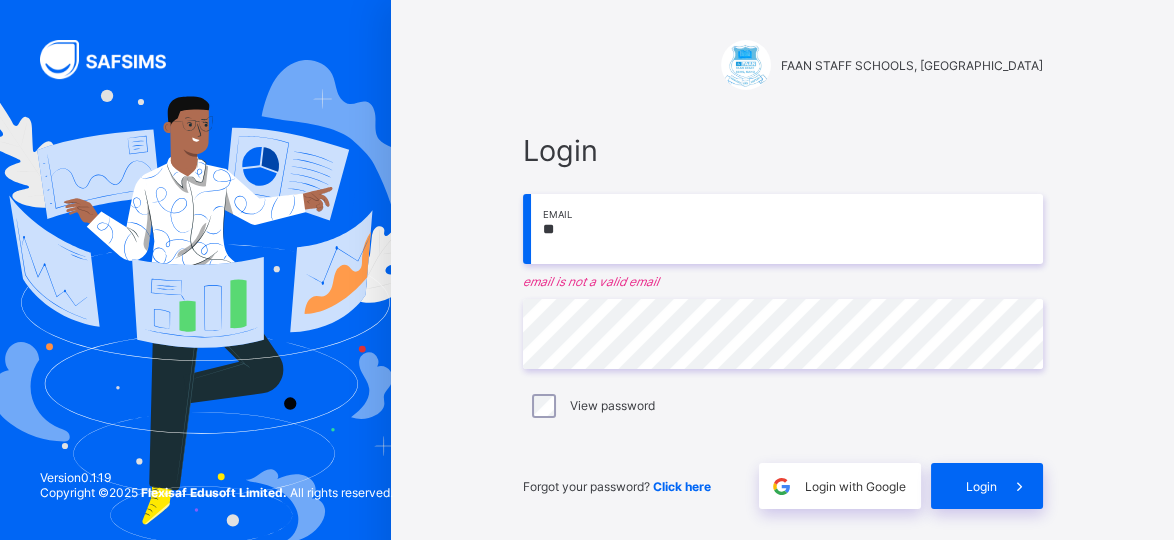 type on "*" 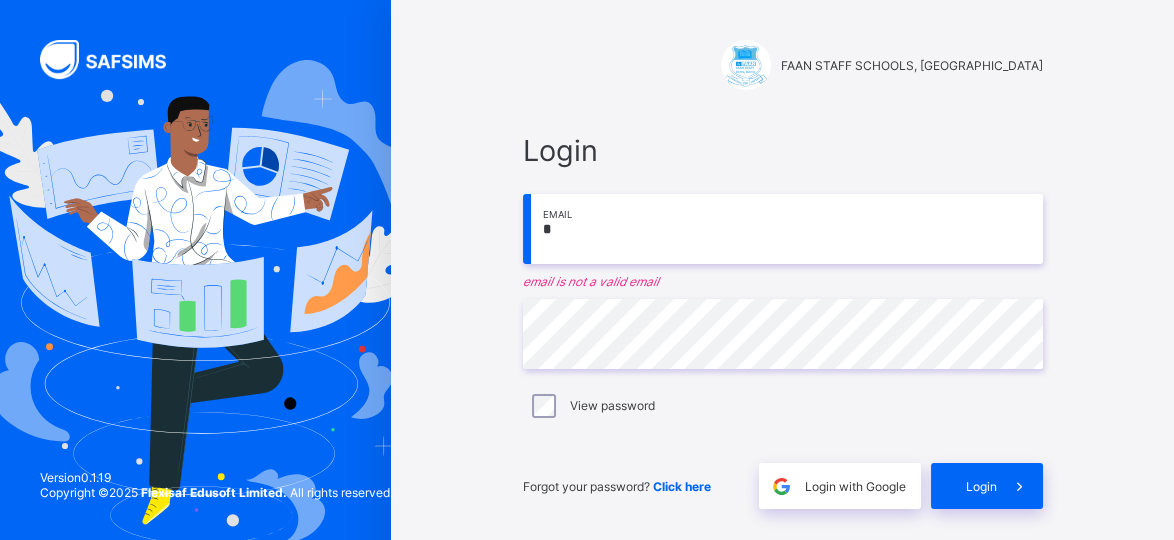 type on "**********" 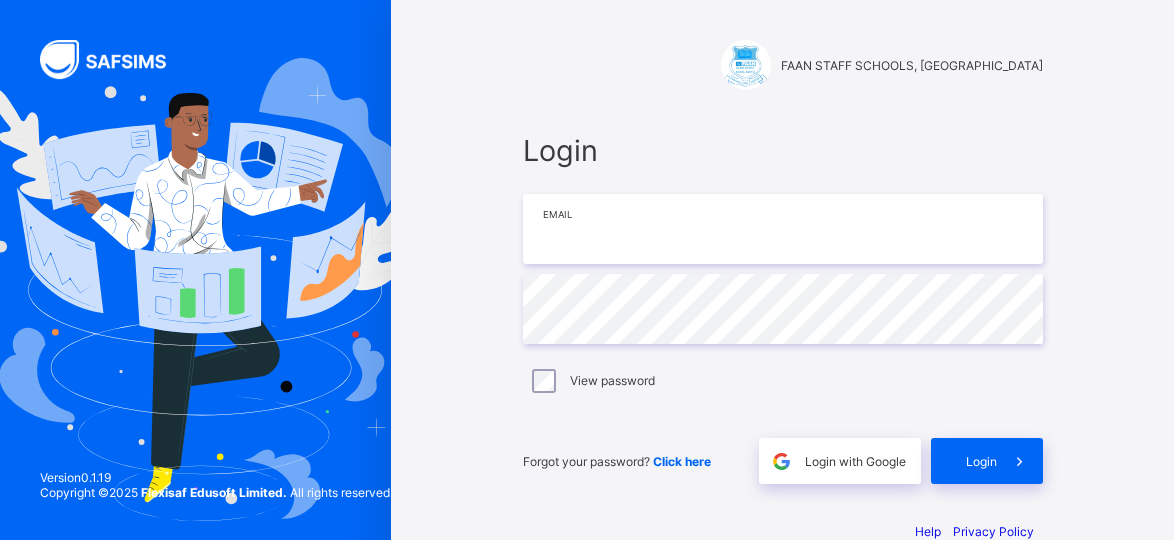 scroll, scrollTop: 0, scrollLeft: 0, axis: both 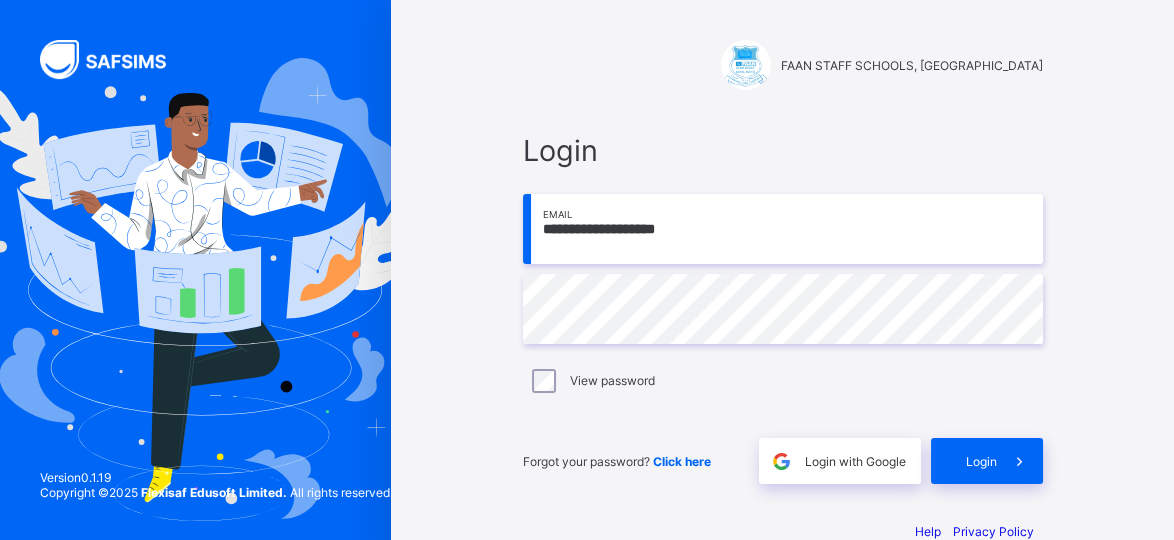 type on "**********" 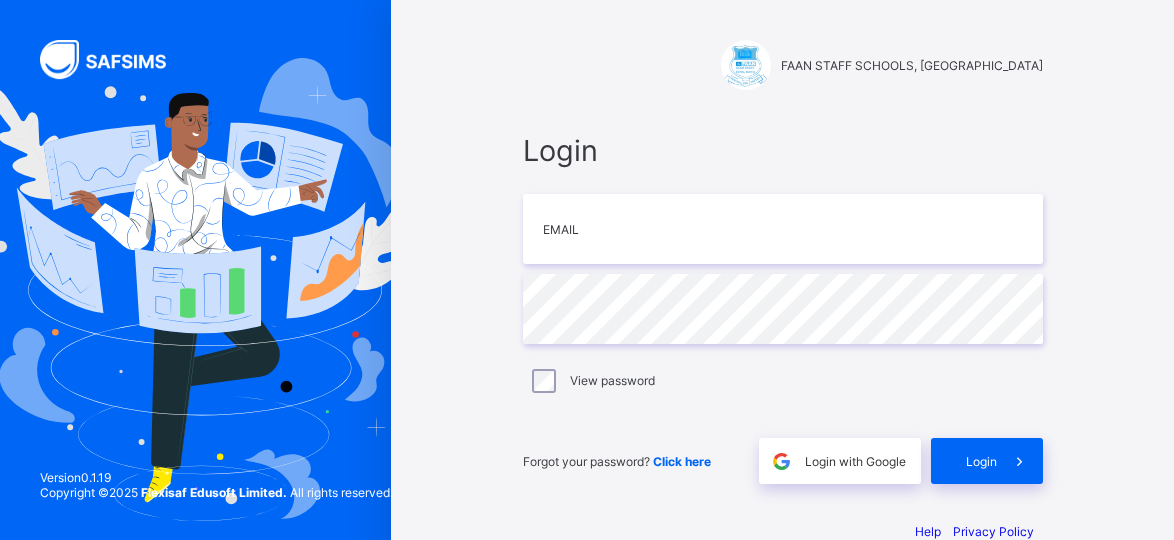 scroll, scrollTop: 0, scrollLeft: 0, axis: both 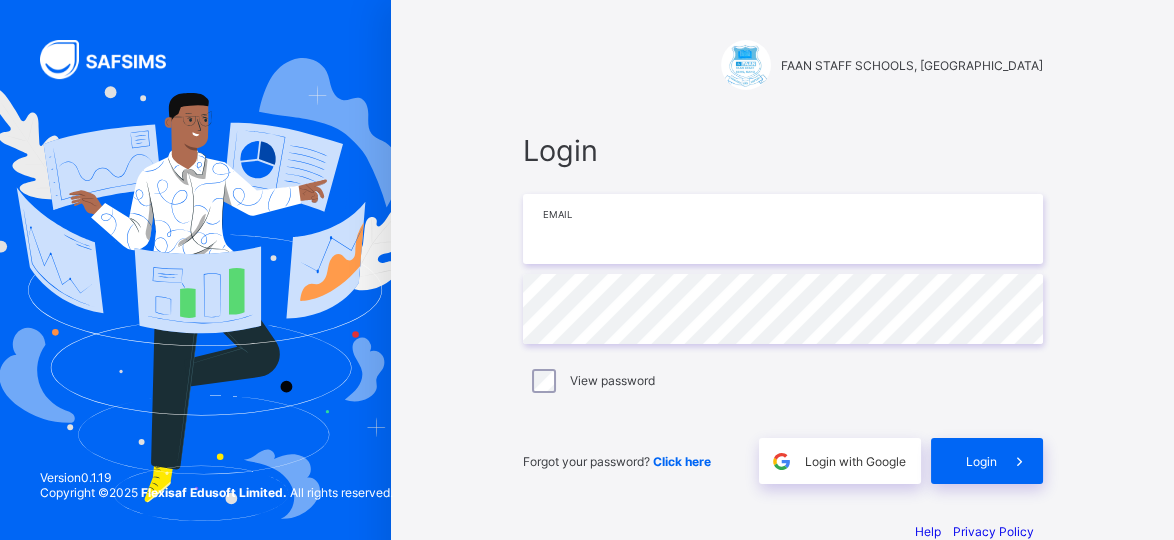 click at bounding box center (783, 229) 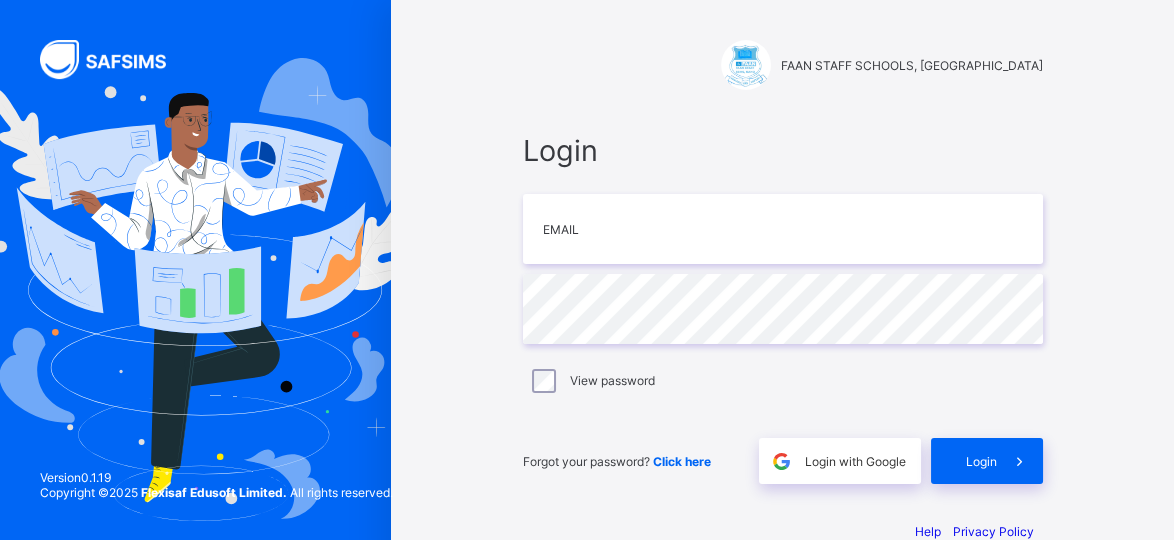 click on "Click here" at bounding box center (682, 461) 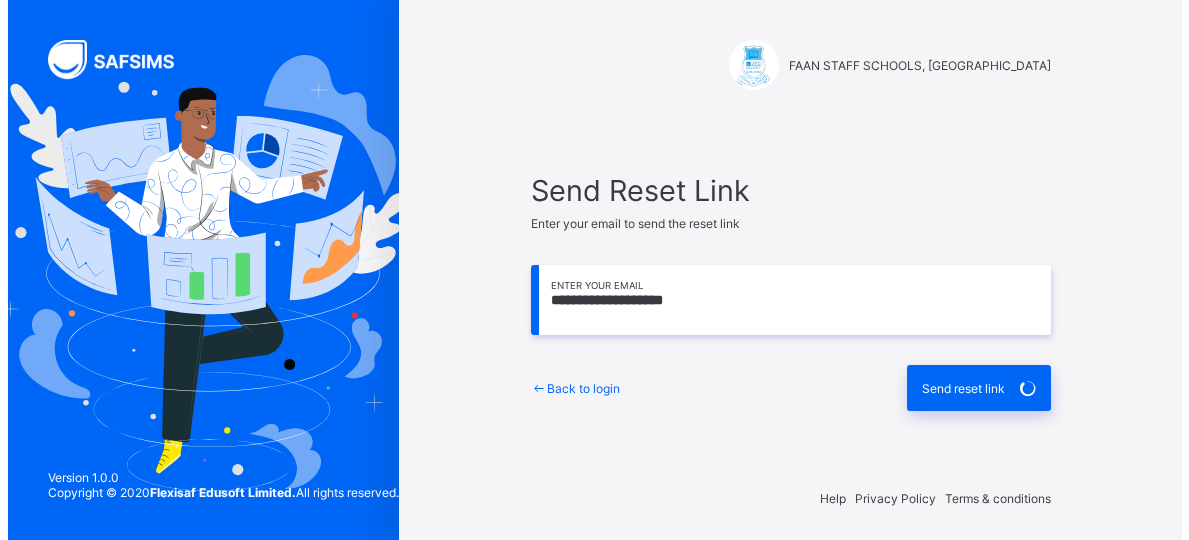 scroll, scrollTop: 0, scrollLeft: 0, axis: both 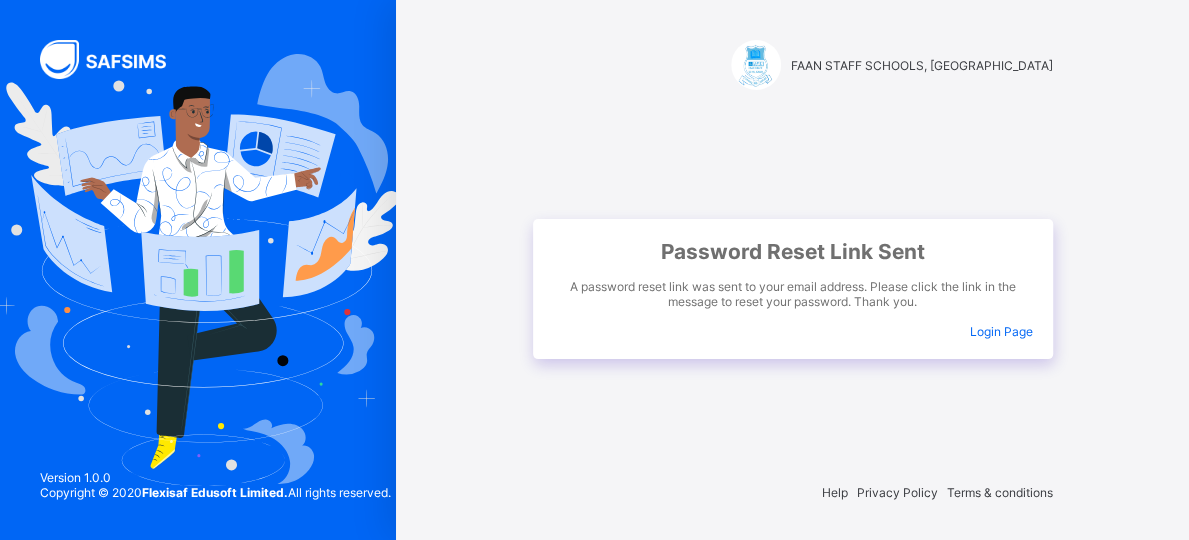 click on "Login Page" at bounding box center [1001, 331] 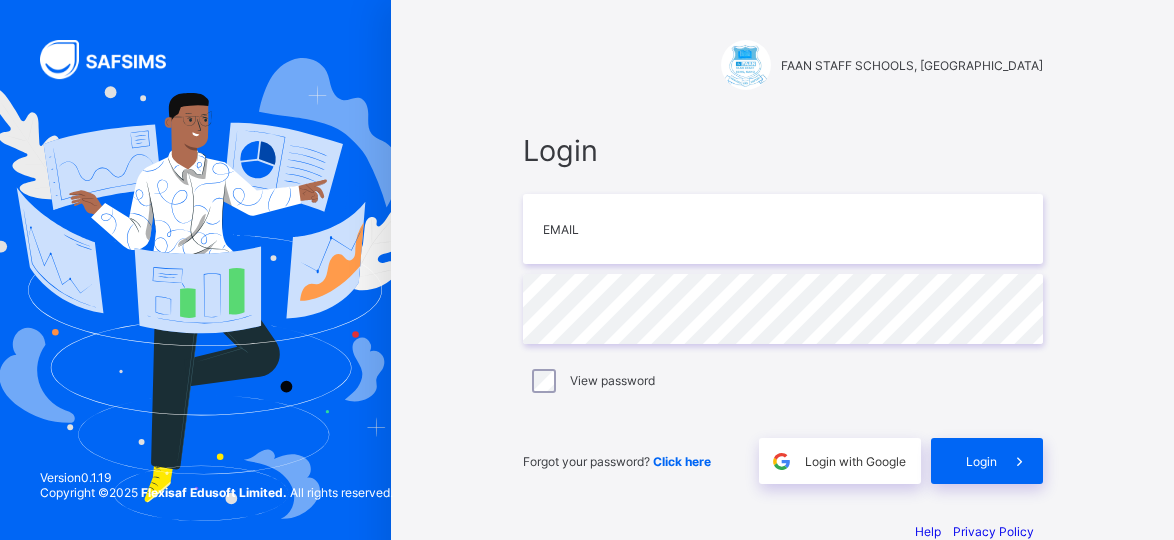 scroll, scrollTop: 0, scrollLeft: 0, axis: both 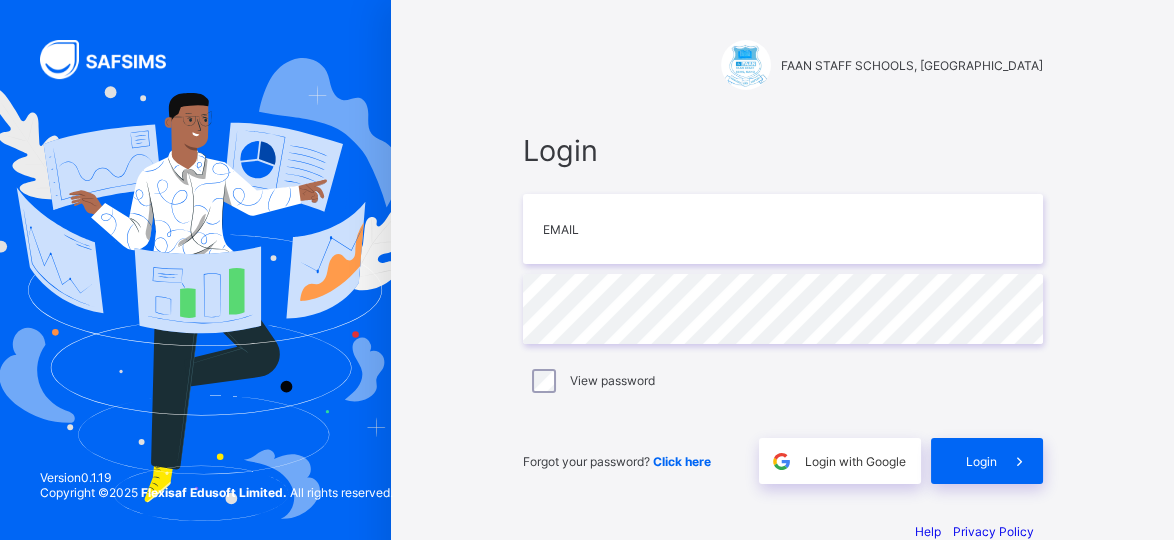click on "Click here" at bounding box center (682, 461) 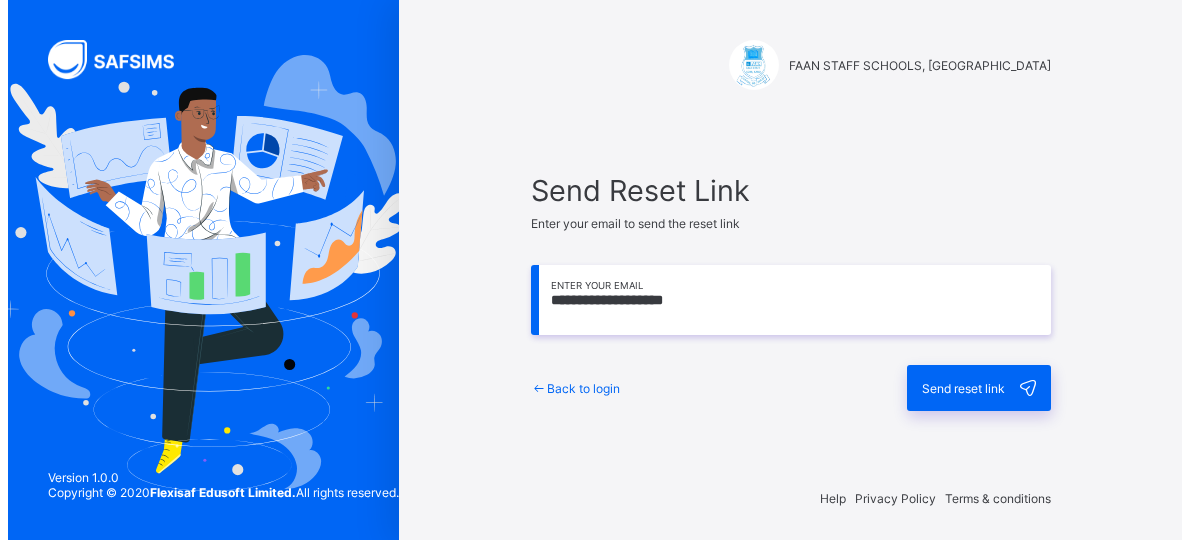 scroll, scrollTop: 0, scrollLeft: 0, axis: both 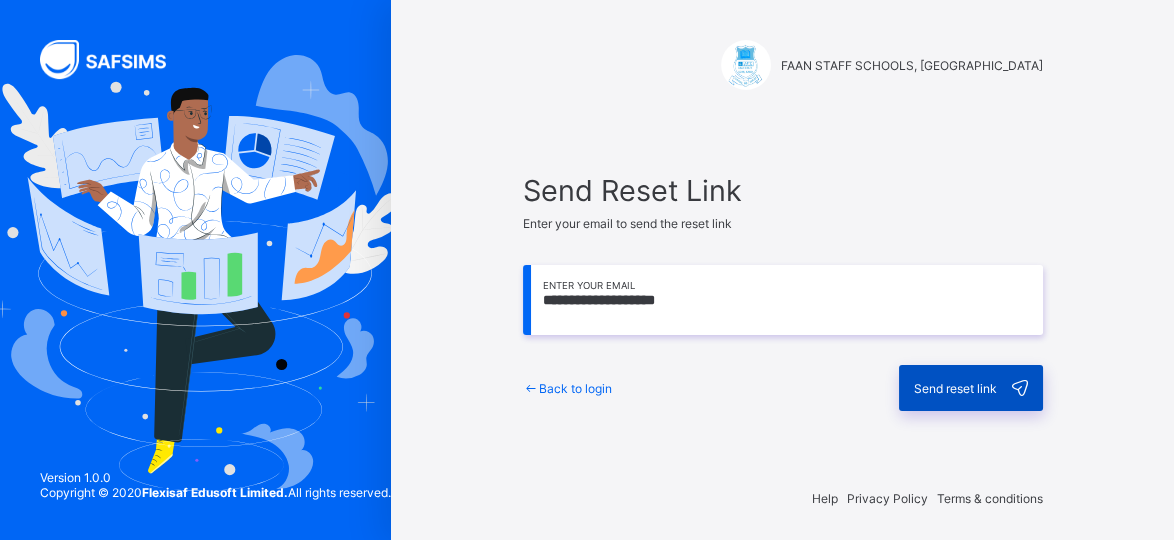 click on "Send reset link" at bounding box center [955, 388] 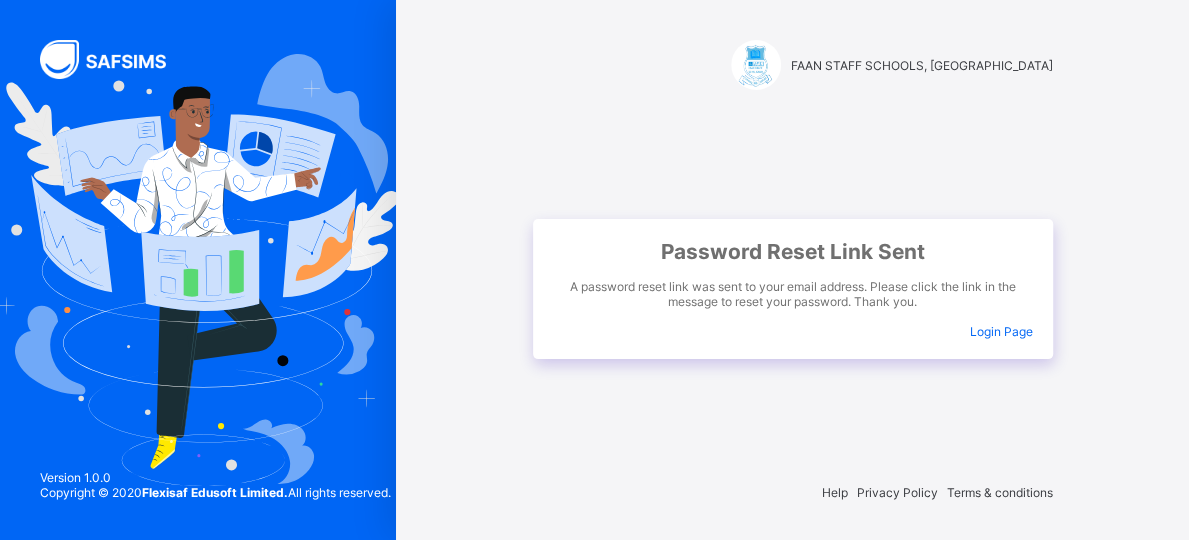 click on "Login Page" at bounding box center (1001, 331) 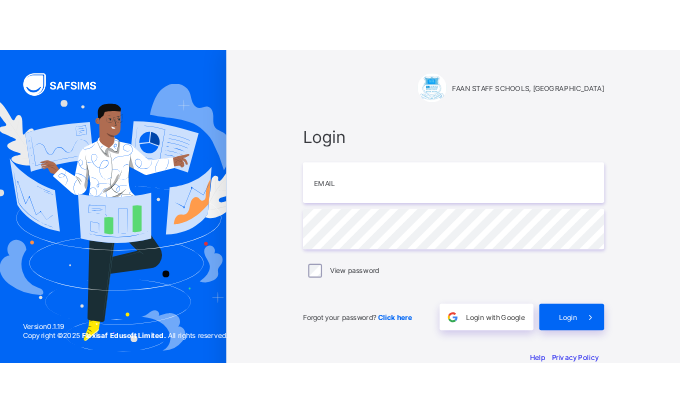 scroll, scrollTop: 0, scrollLeft: 0, axis: both 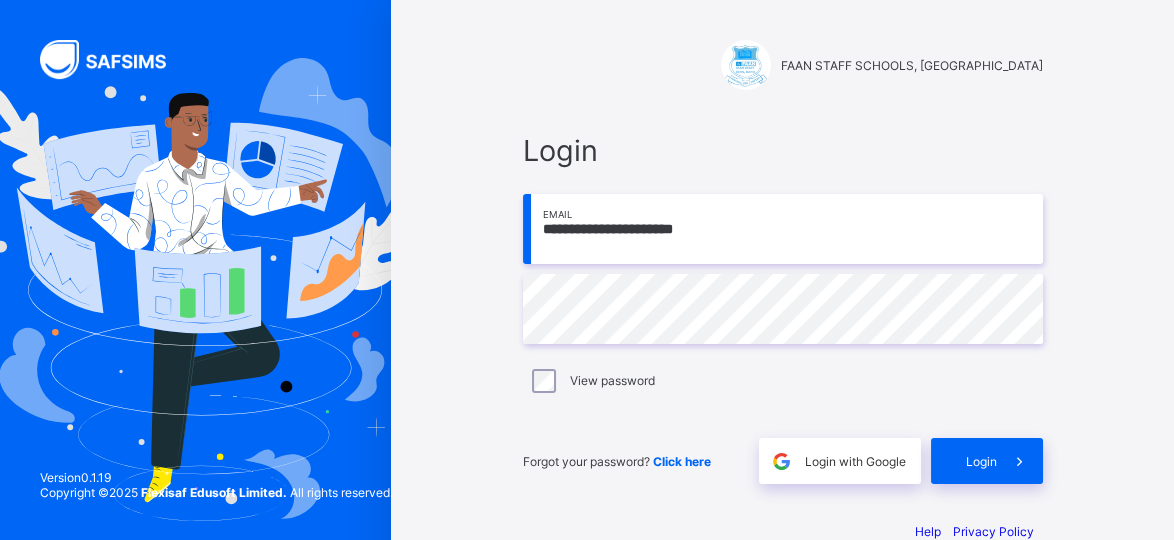 type on "**********" 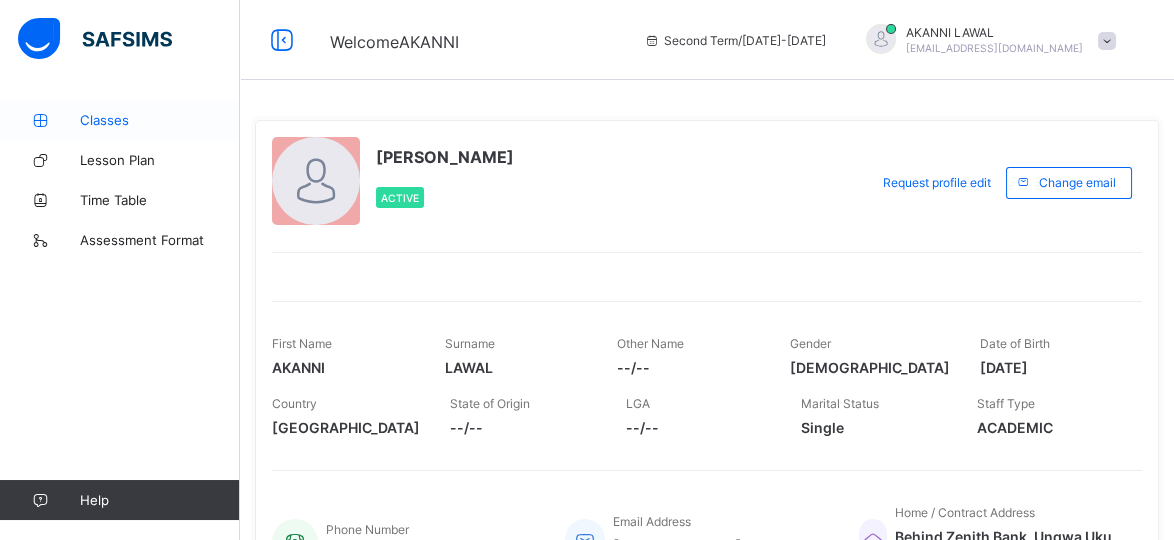 click on "Classes" at bounding box center [160, 120] 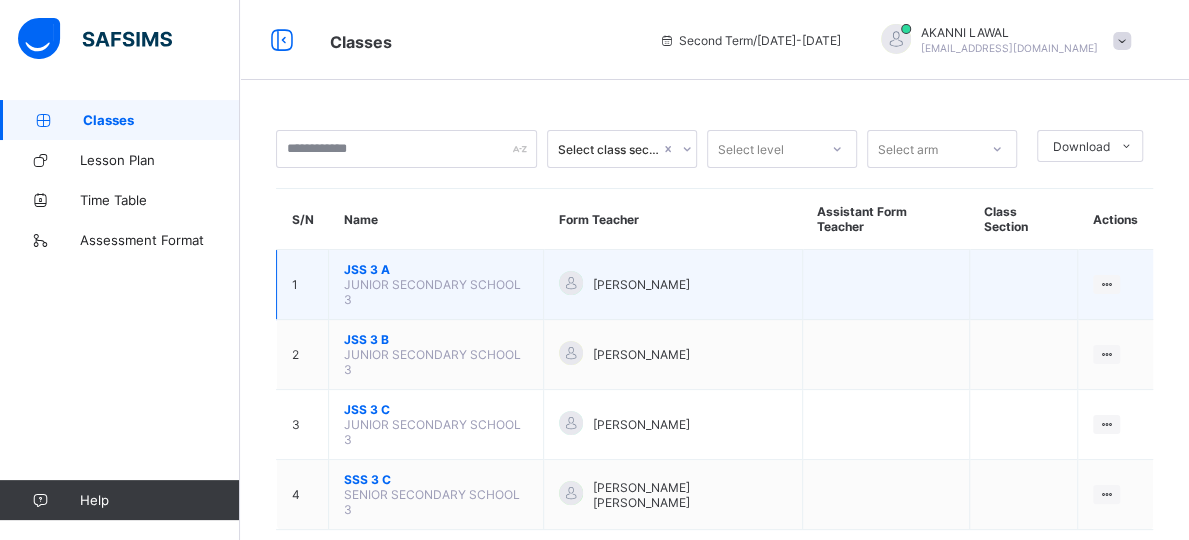 click on "JSS 3   A" at bounding box center (436, 269) 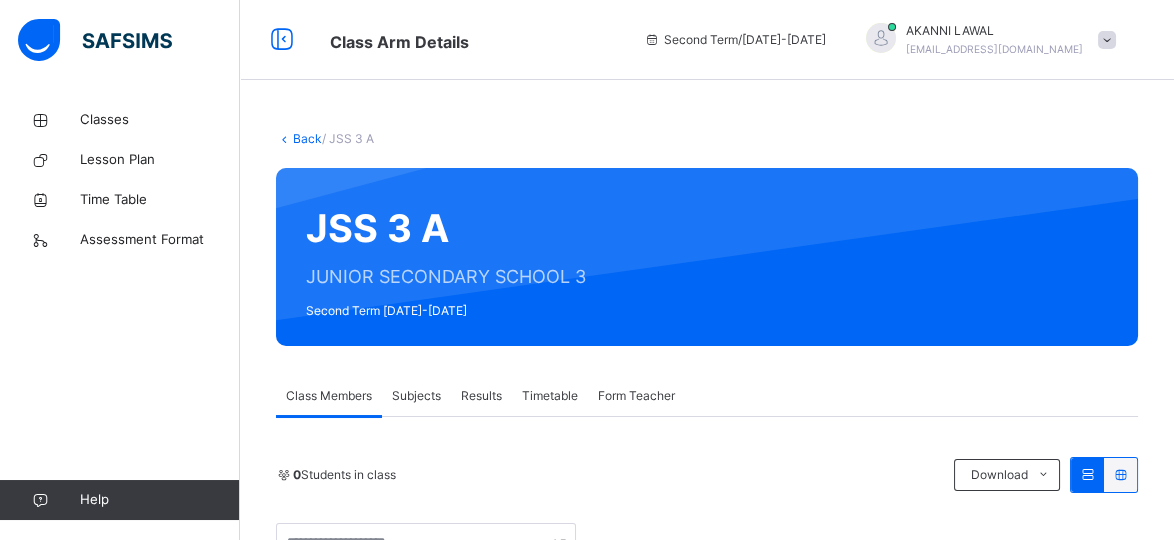 click on "JSS 3 A JUNIOR SECONDARY SCHOOL 3 Second Term [DATE]-[DATE]" at bounding box center (707, 257) 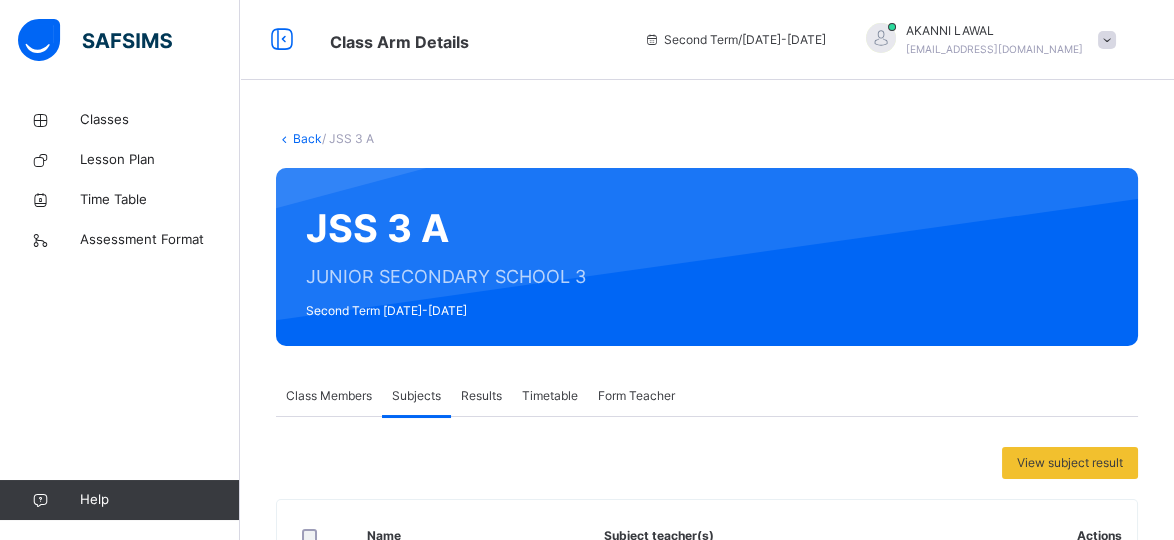 scroll, scrollTop: 0, scrollLeft: 0, axis: both 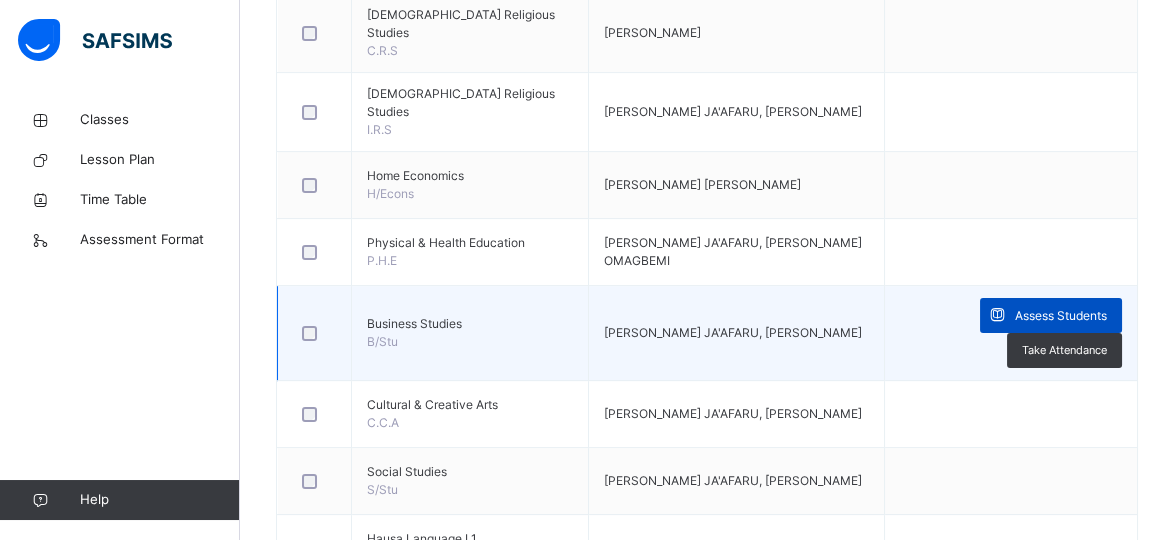 click on "Assess Students" at bounding box center [1061, 316] 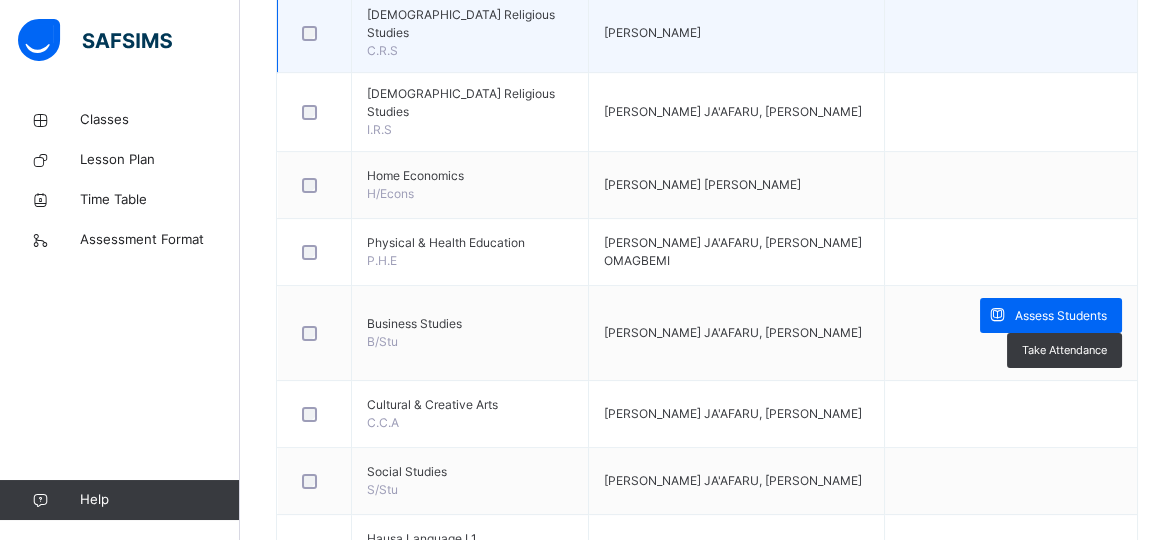 click at bounding box center (1011, 33) 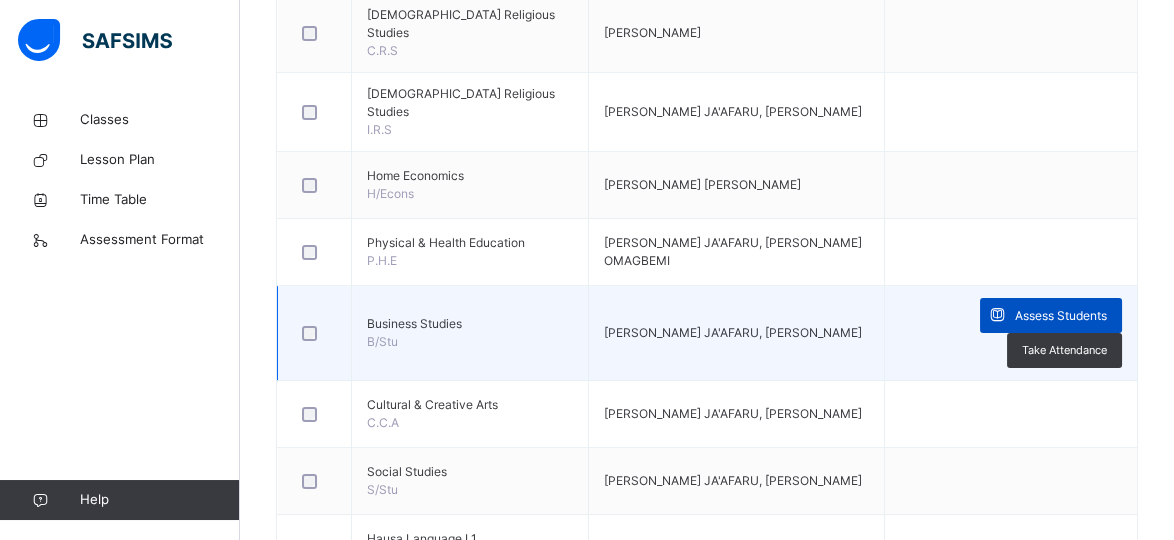 click on "Assess Students" at bounding box center (1061, 316) 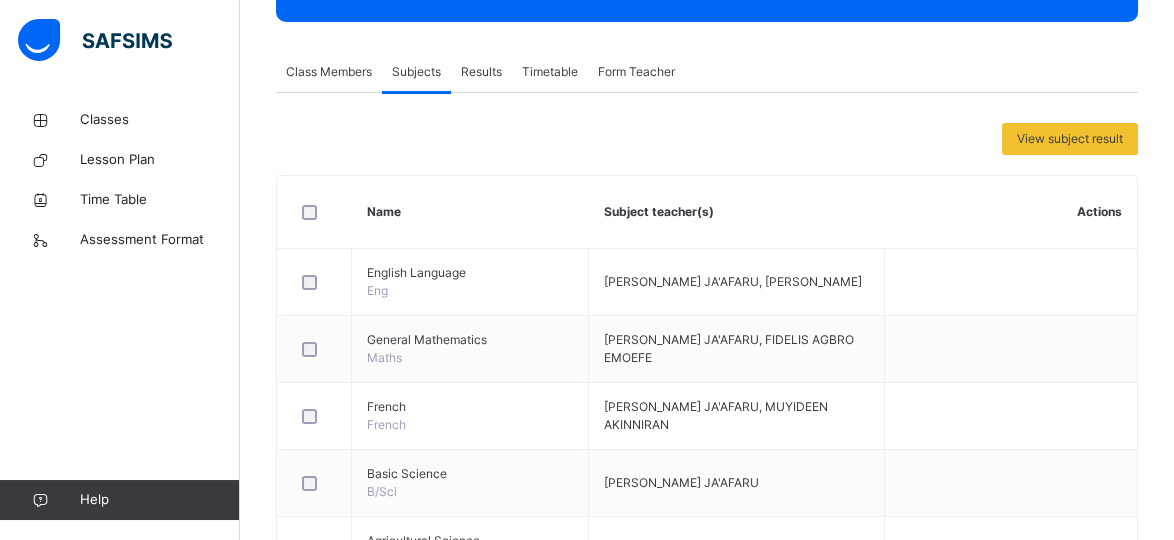 scroll, scrollTop: 314, scrollLeft: 0, axis: vertical 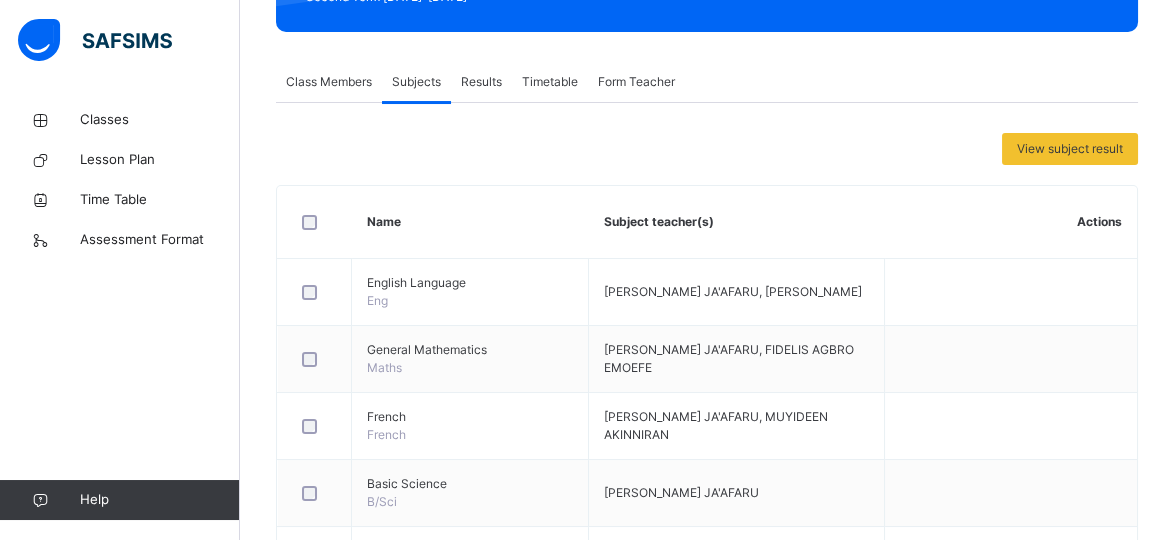 click on "Results" at bounding box center [481, 82] 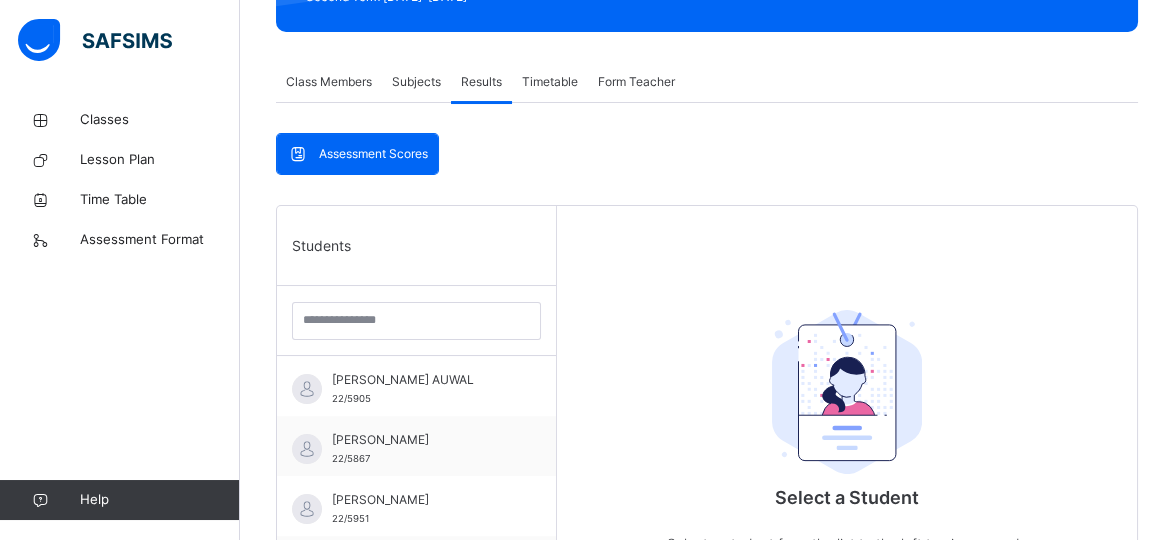 click on "Timetable" at bounding box center (550, 82) 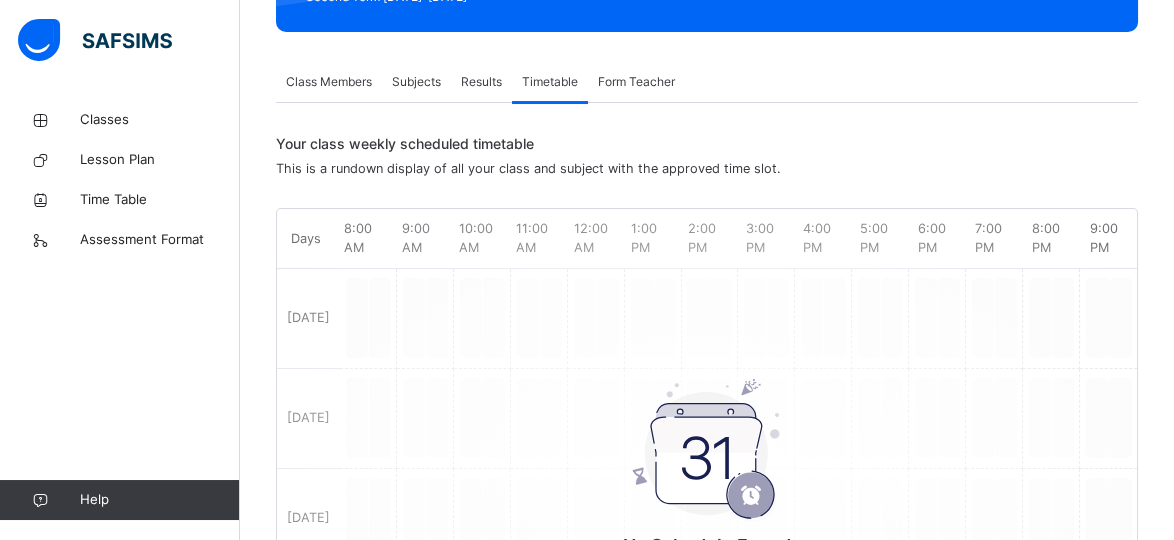 click on "Subjects" at bounding box center [416, 82] 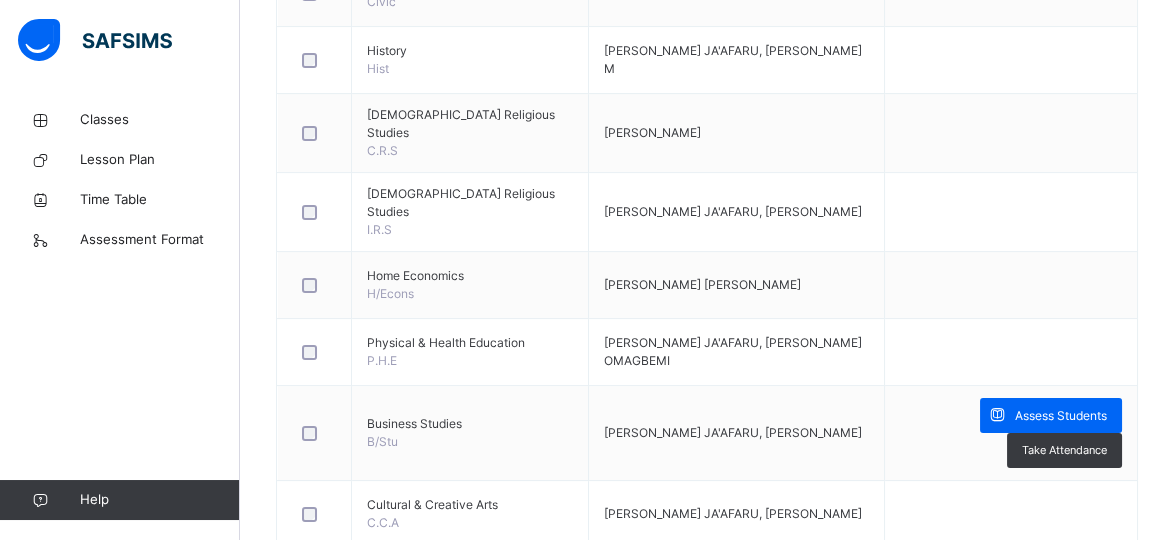 scroll, scrollTop: 1127, scrollLeft: 0, axis: vertical 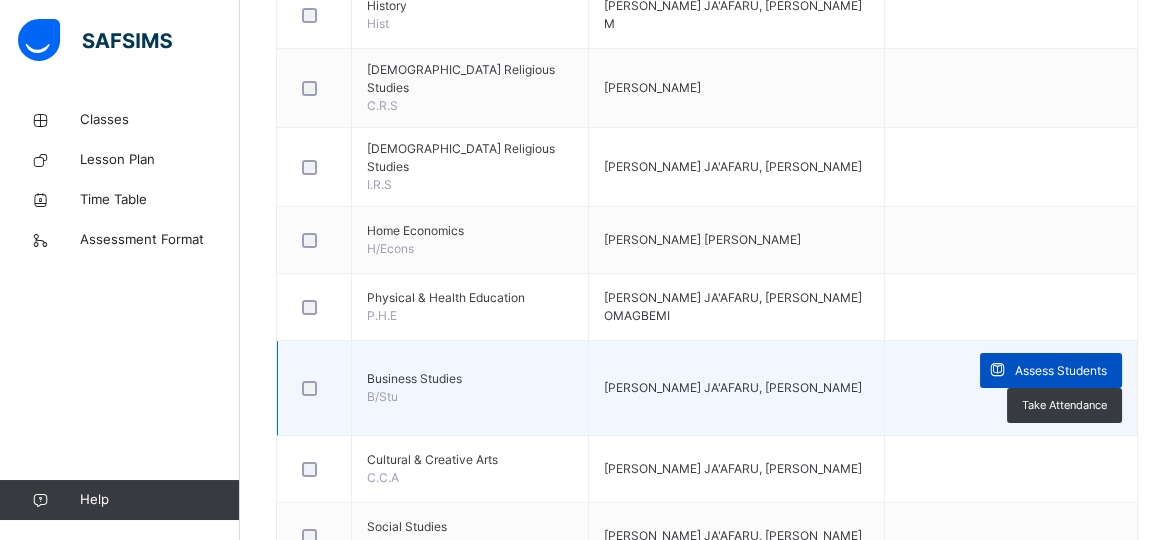 click on "Assess Students" at bounding box center (1061, 371) 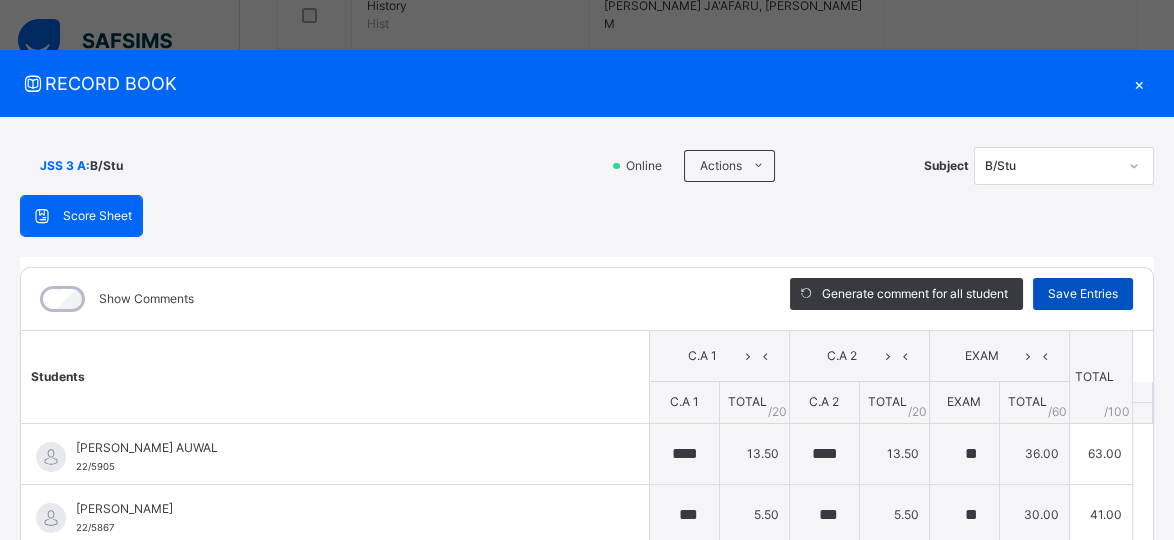 type on "****" 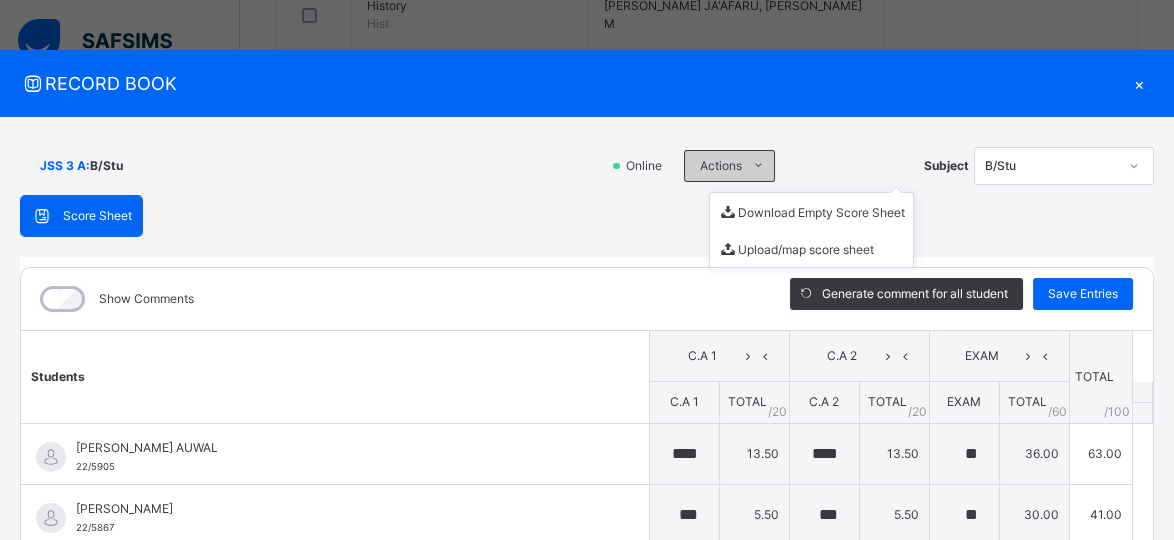 click at bounding box center [758, 166] 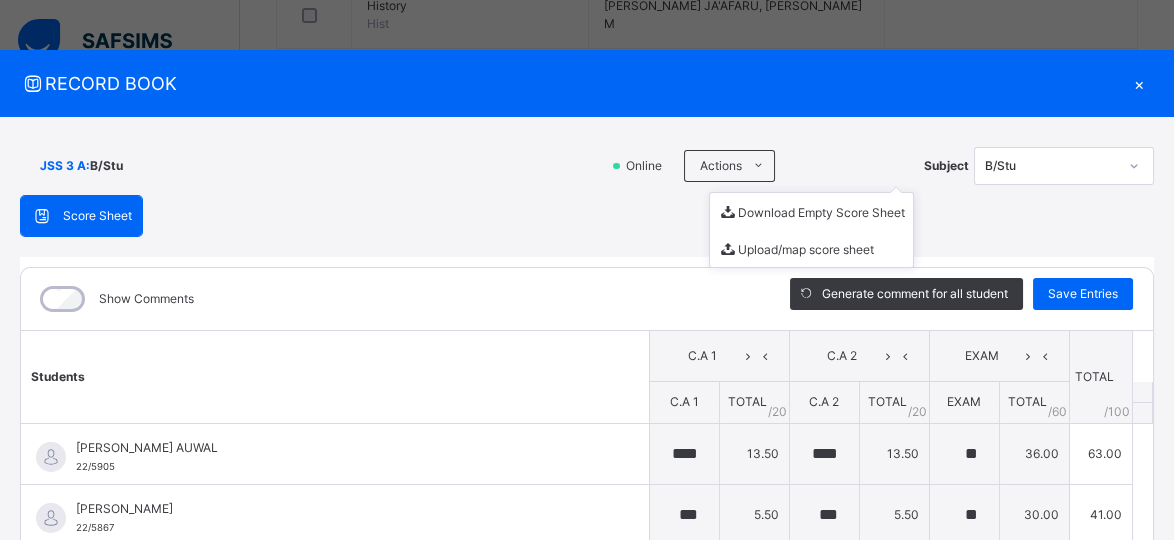 click on "Actions  Download Empty Score Sheet  Upload/map score sheet" at bounding box center [799, 166] 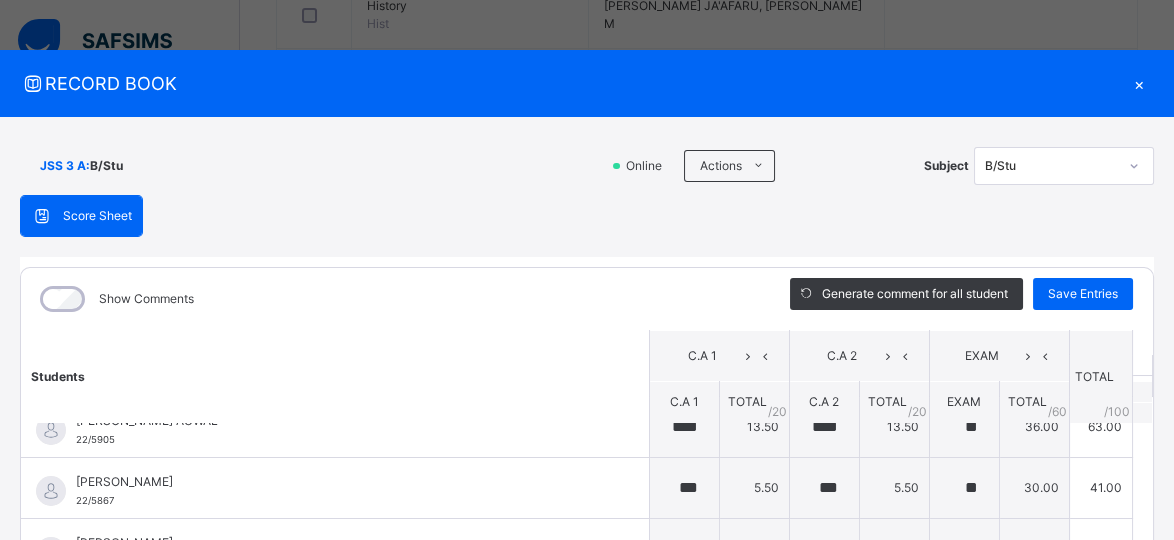 scroll, scrollTop: 0, scrollLeft: 0, axis: both 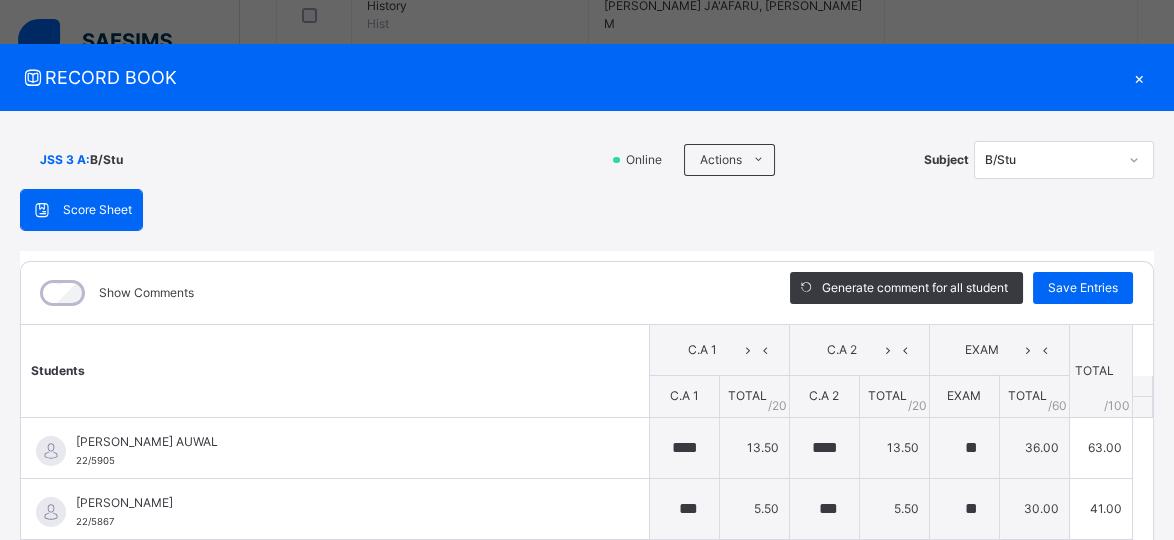 drag, startPoint x: 1161, startPoint y: 306, endPoint x: 1173, endPoint y: 300, distance: 13.416408 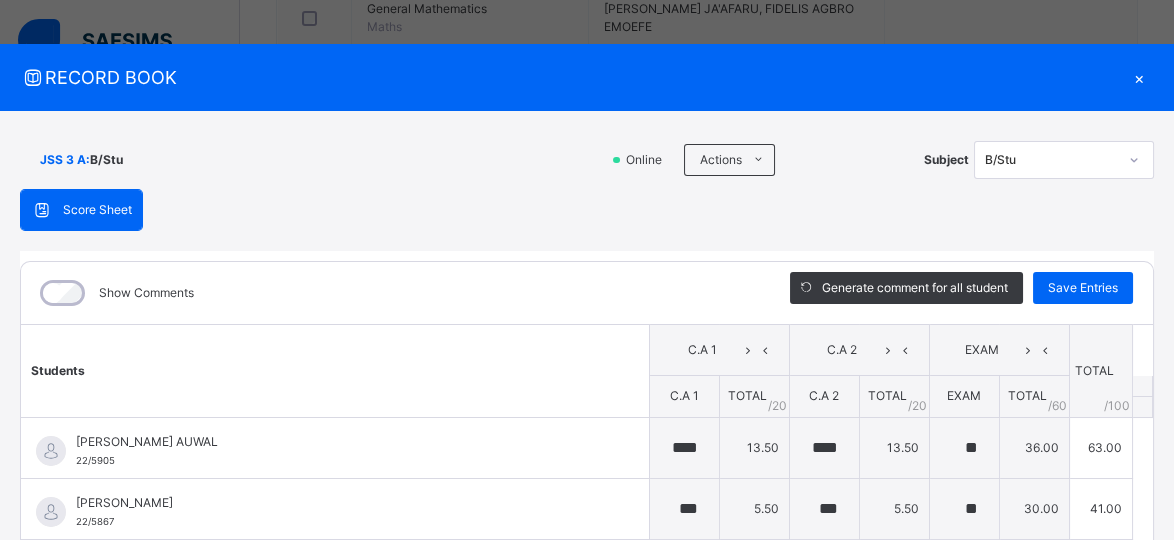 click on "×" at bounding box center [1139, 77] 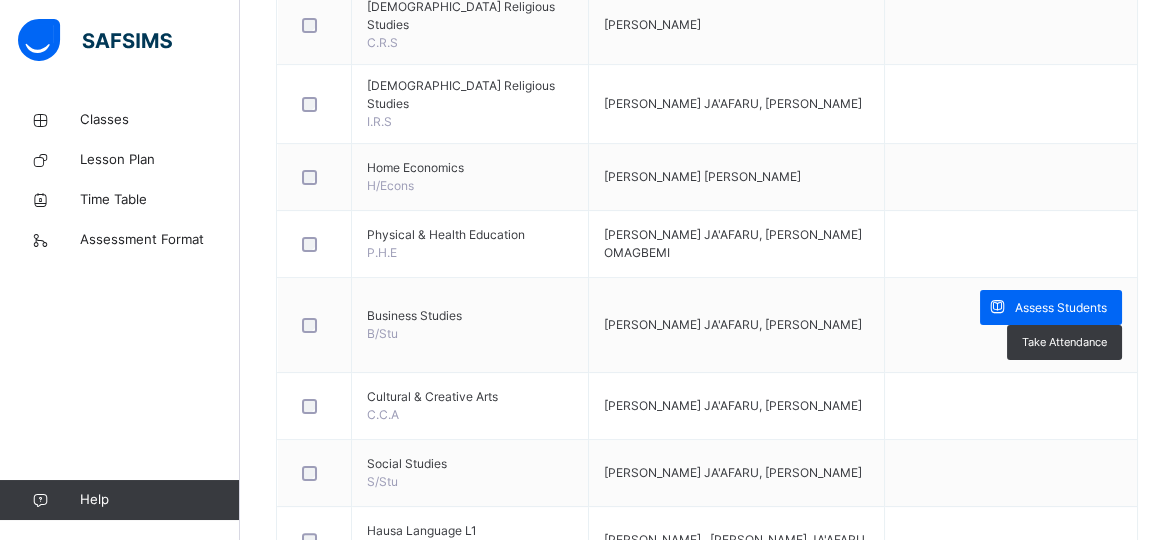 scroll, scrollTop: 1210, scrollLeft: 0, axis: vertical 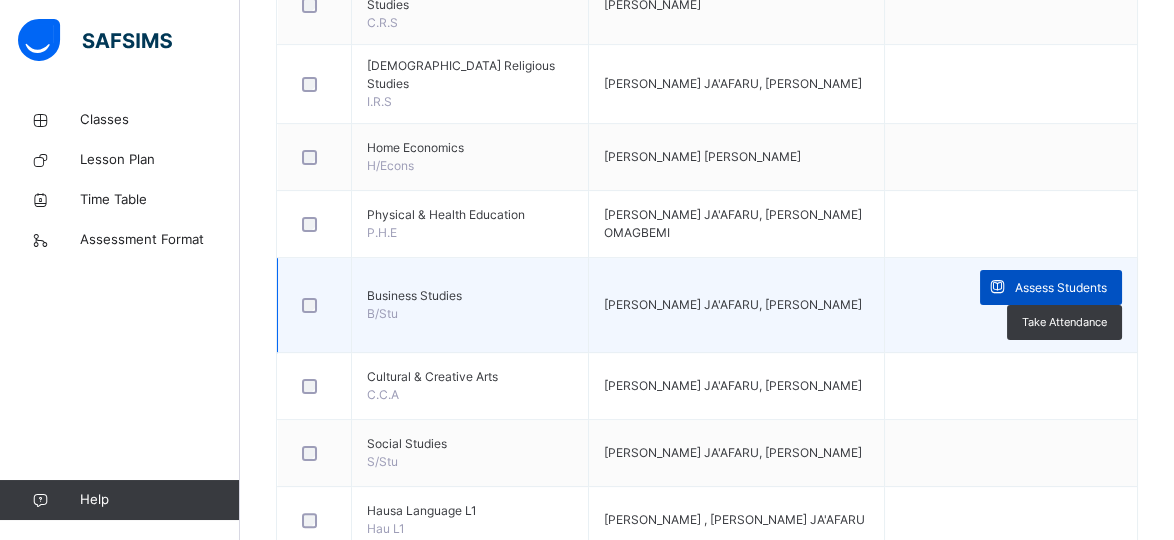 click on "Assess Students" at bounding box center [1061, 288] 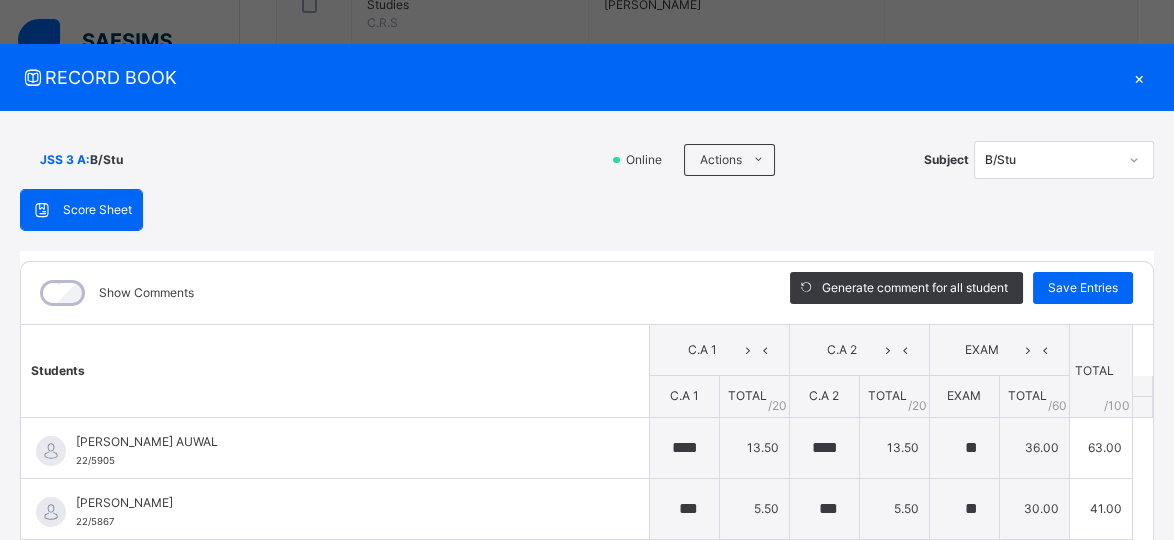 click on "×" at bounding box center (1139, 77) 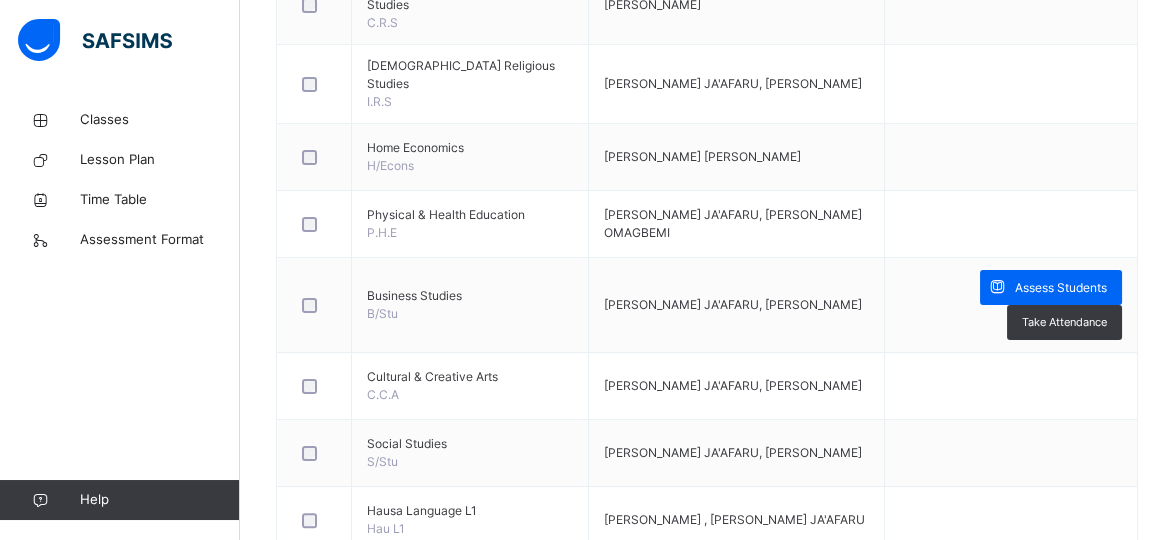 click at bounding box center [1011, 84] 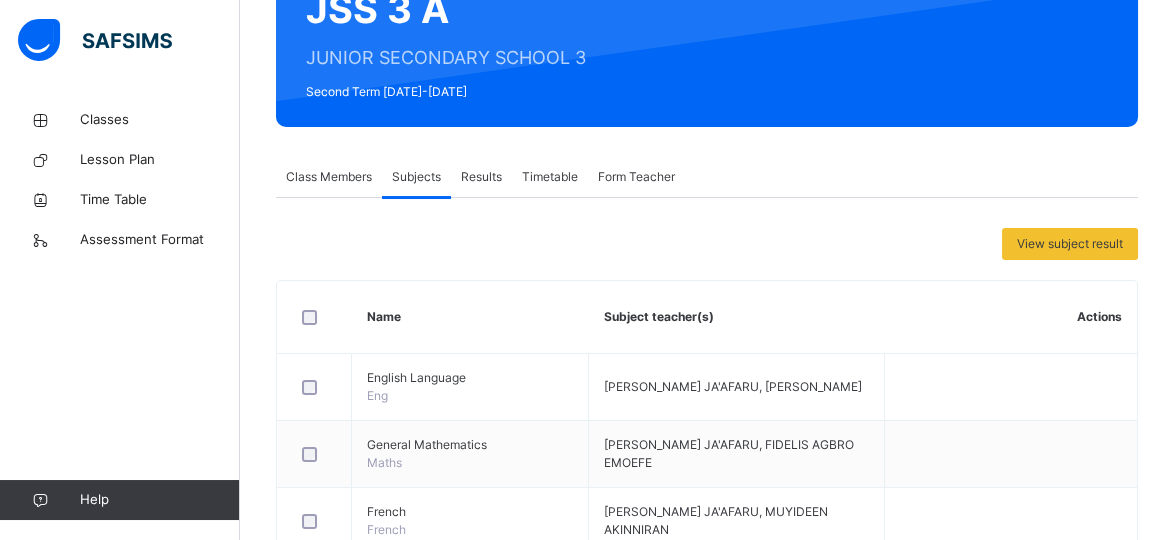 scroll, scrollTop: 212, scrollLeft: 0, axis: vertical 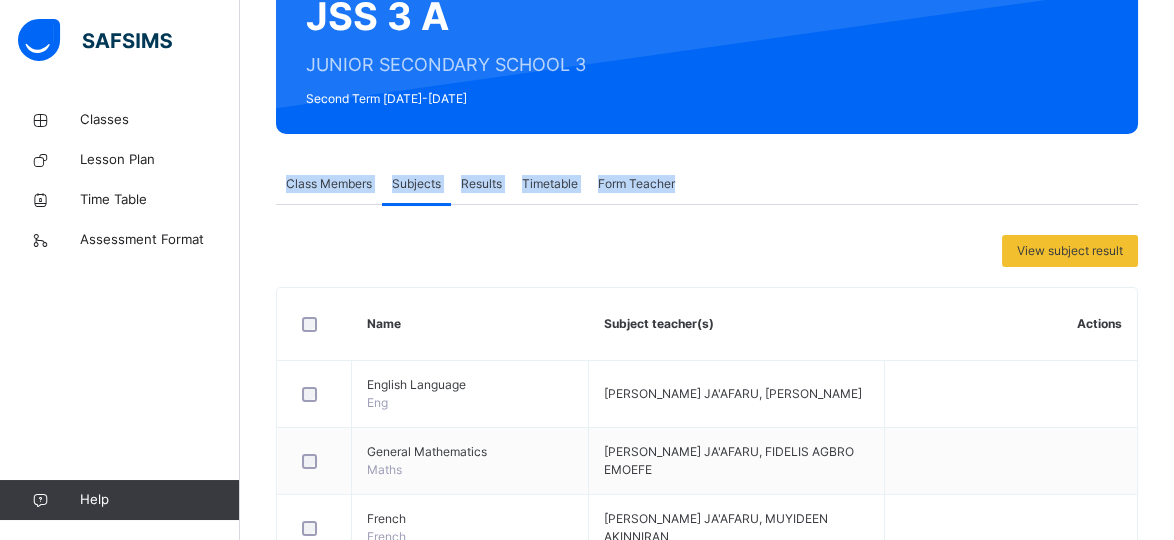 drag, startPoint x: 1171, startPoint y: 159, endPoint x: 1155, endPoint y: 73, distance: 87.47571 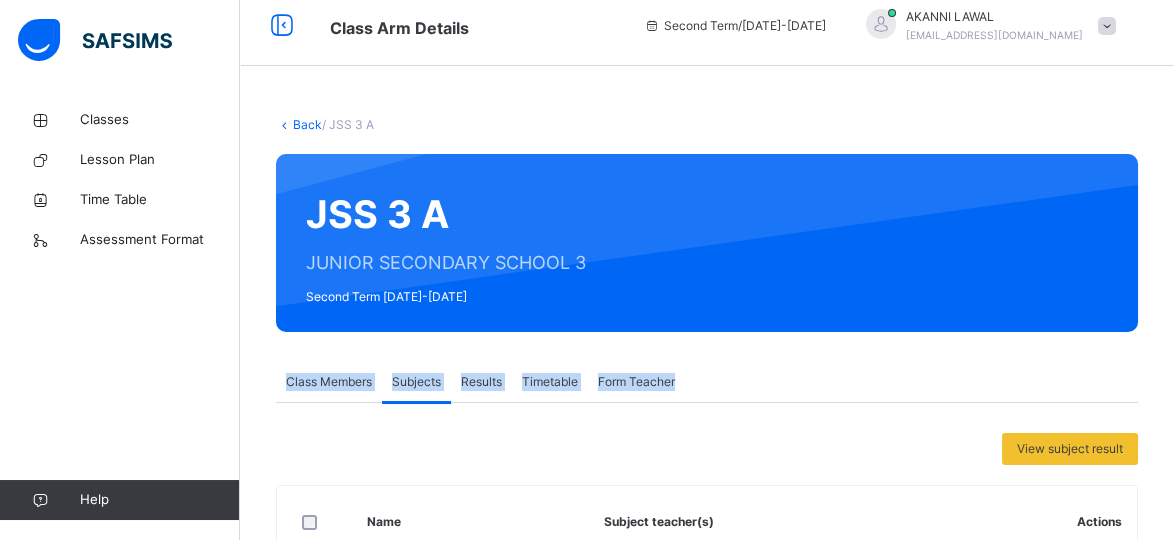 scroll, scrollTop: 0, scrollLeft: 0, axis: both 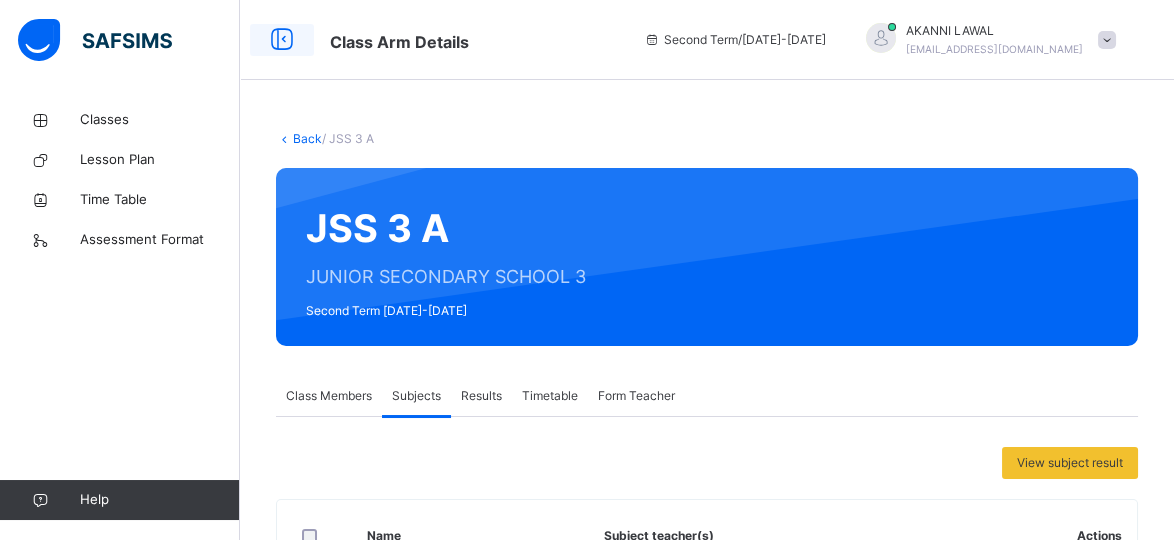 click at bounding box center [282, 40] 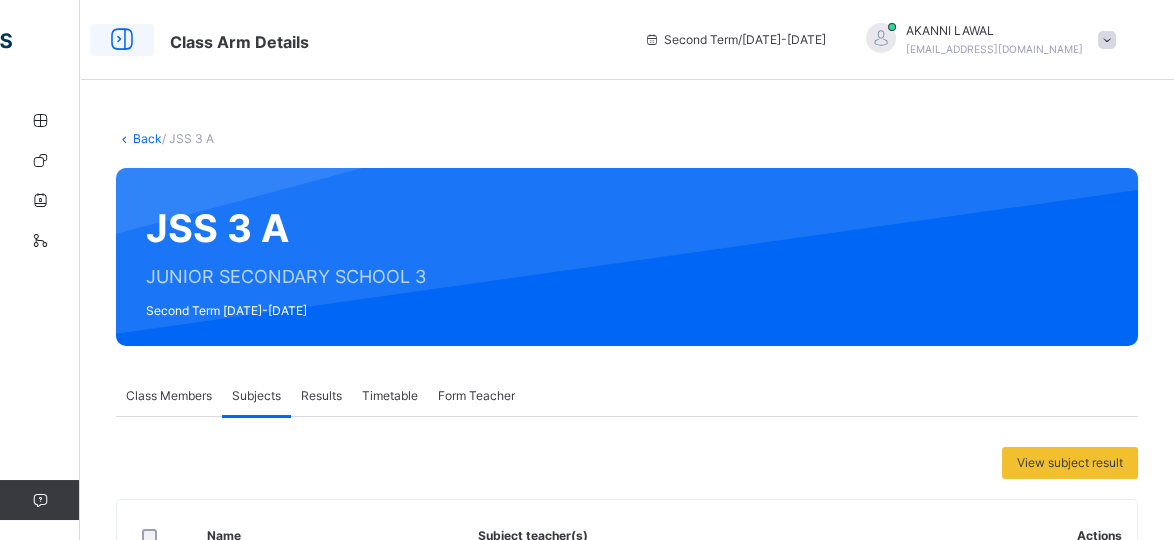 click at bounding box center (122, 40) 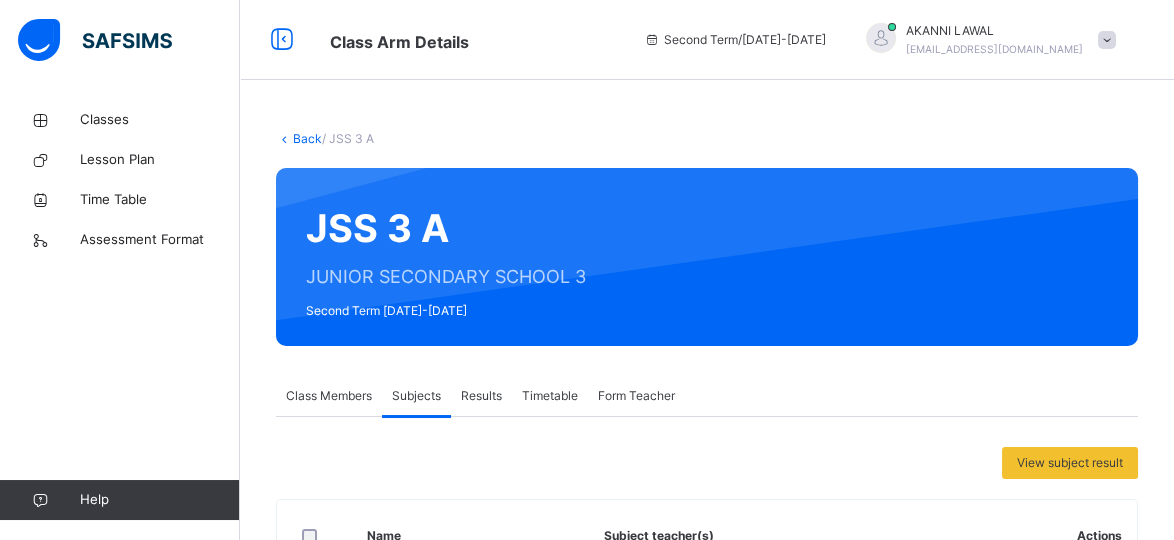 click at bounding box center [652, 39] 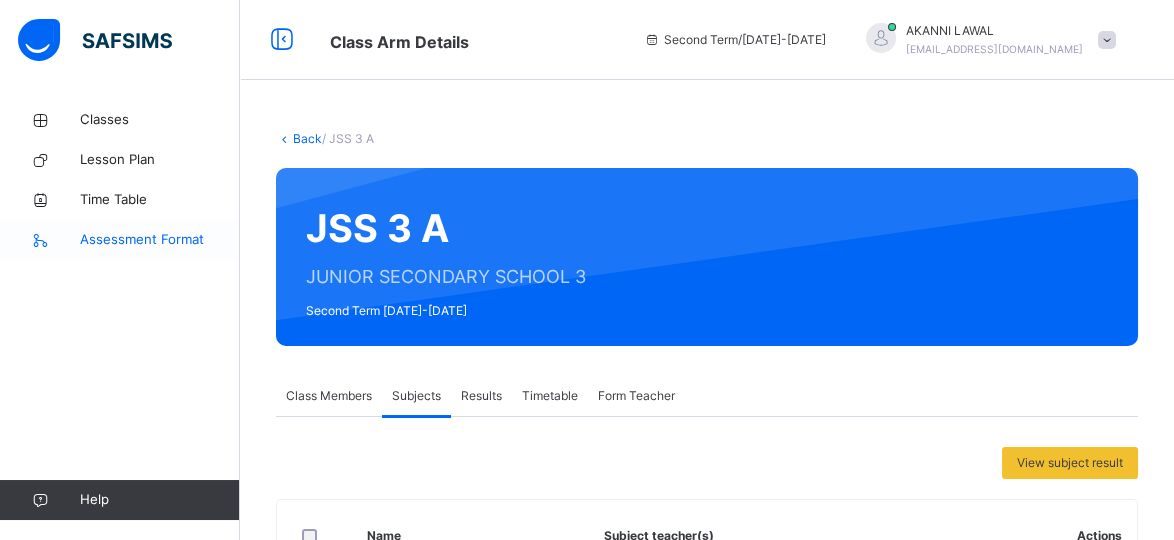 click on "Assessment Format" at bounding box center (160, 240) 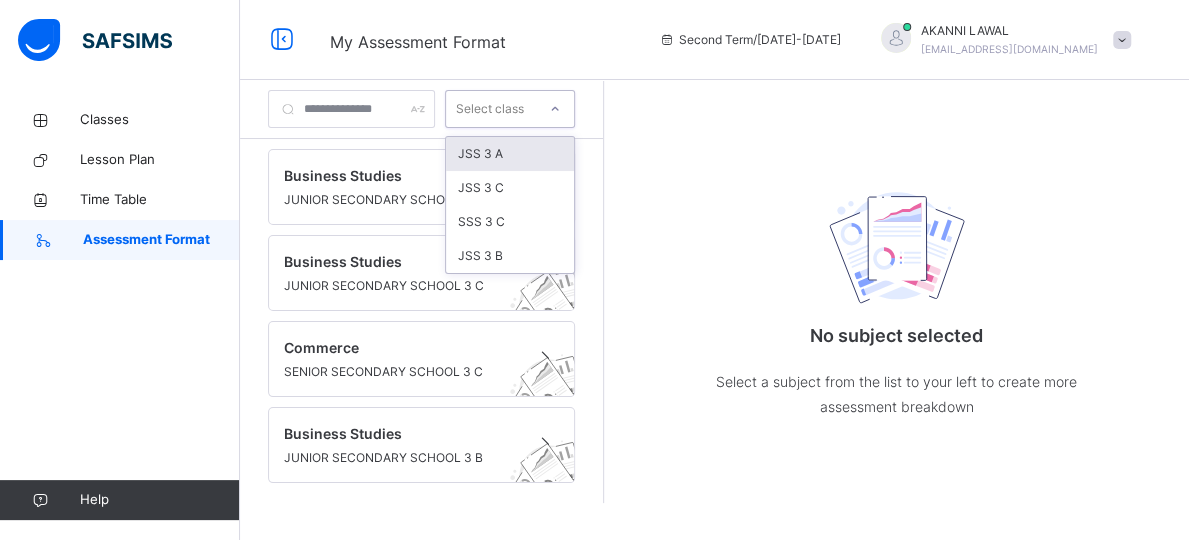 click on "Select class" at bounding box center [491, 109] 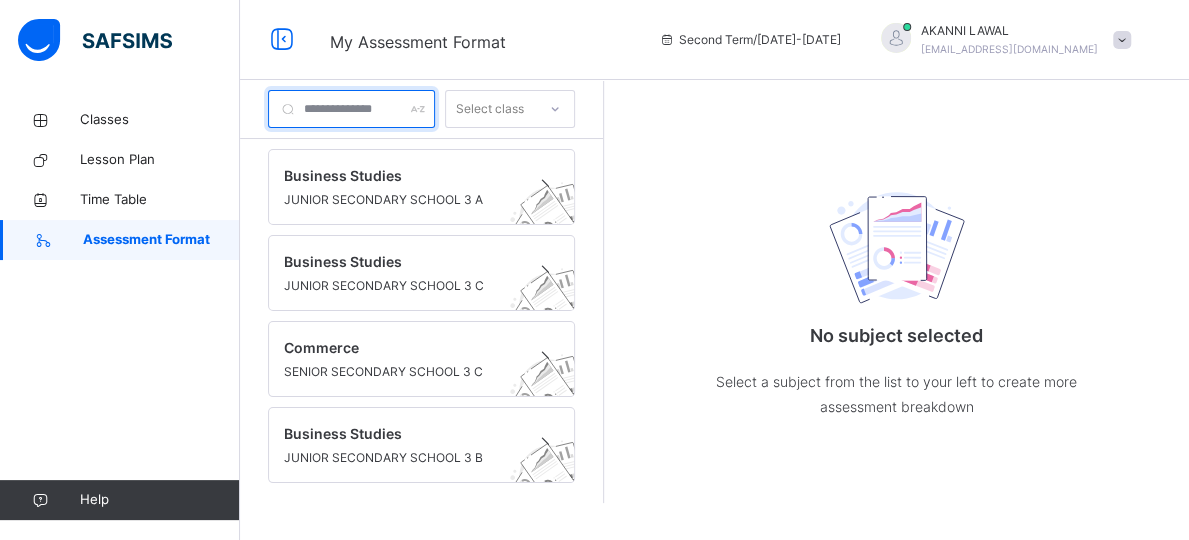 click at bounding box center (351, 109) 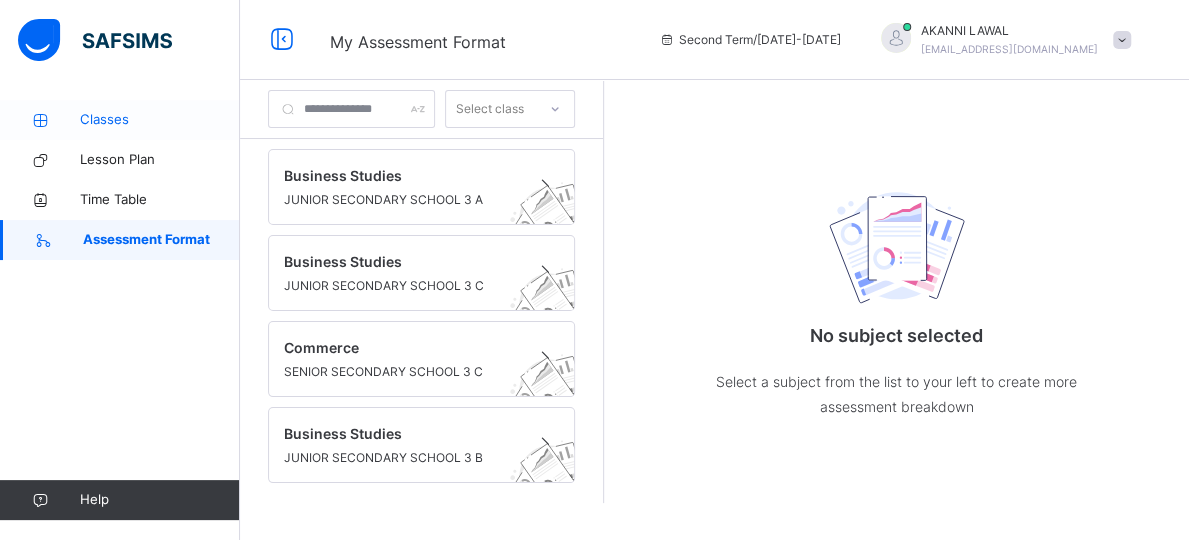 click on "Classes" at bounding box center [160, 120] 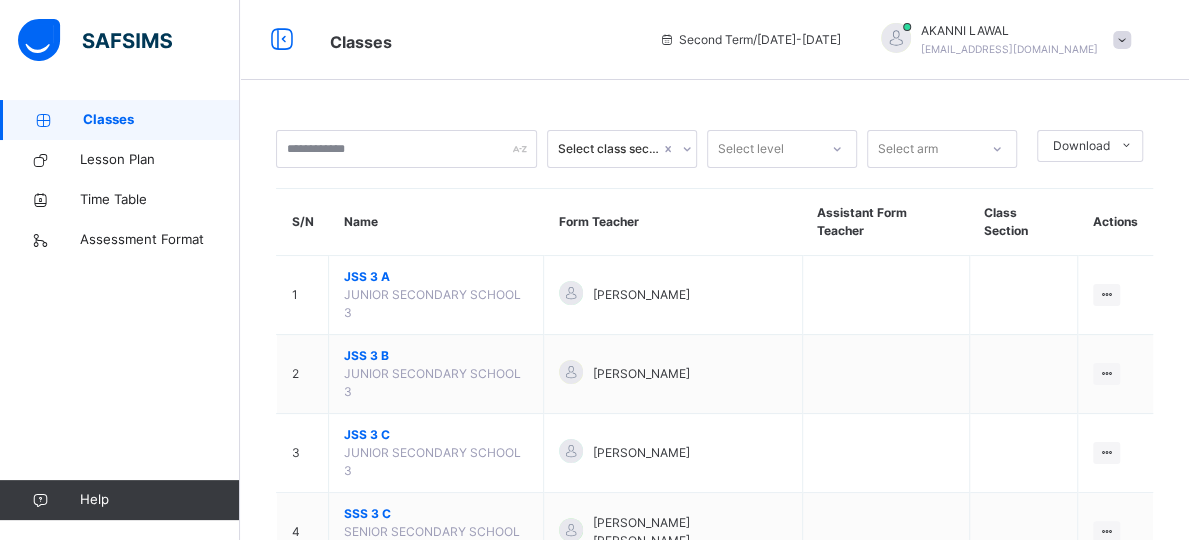click at bounding box center (686, 149) 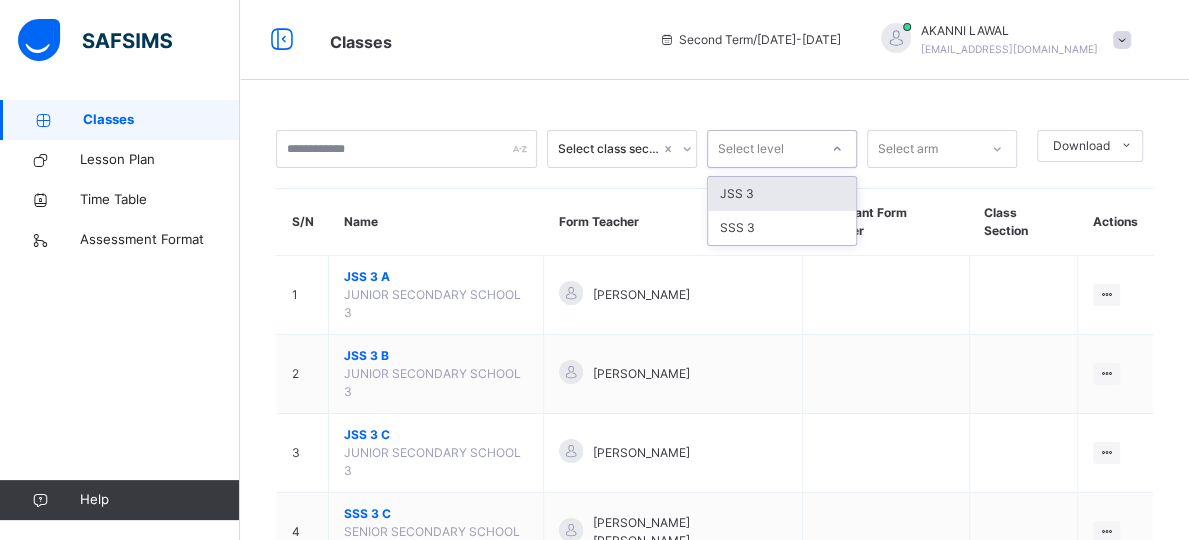 click at bounding box center [837, 149] 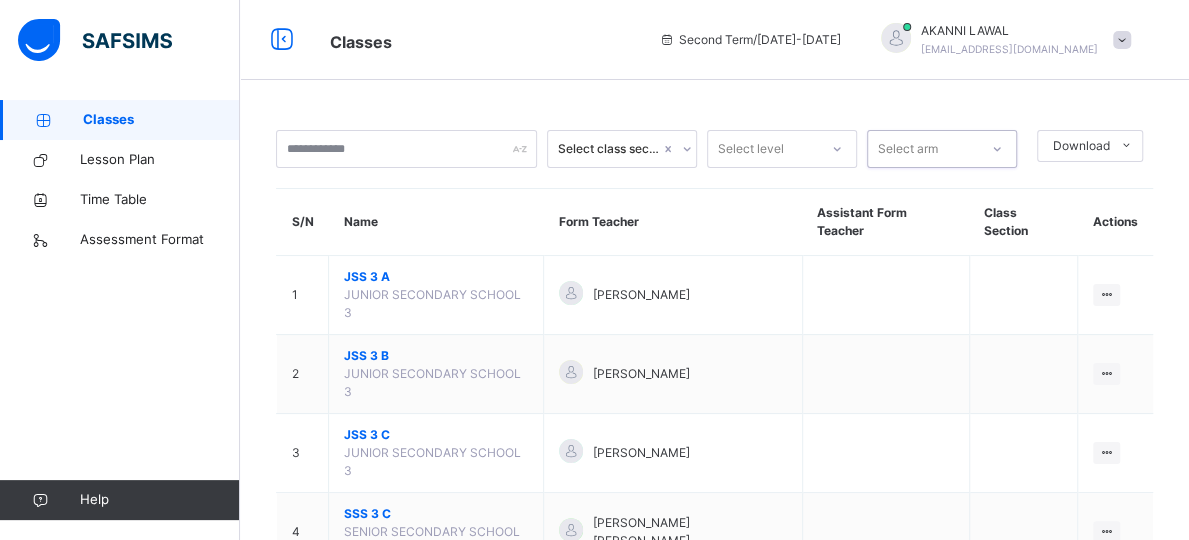 click on "Select arm" at bounding box center [923, 149] 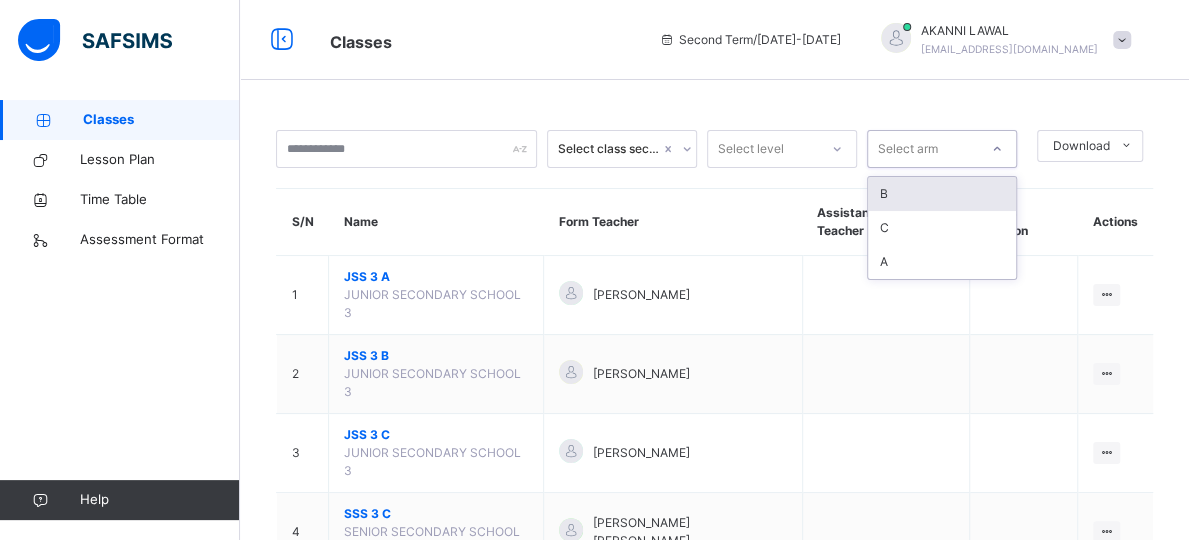 click on "Select arm" at bounding box center [923, 149] 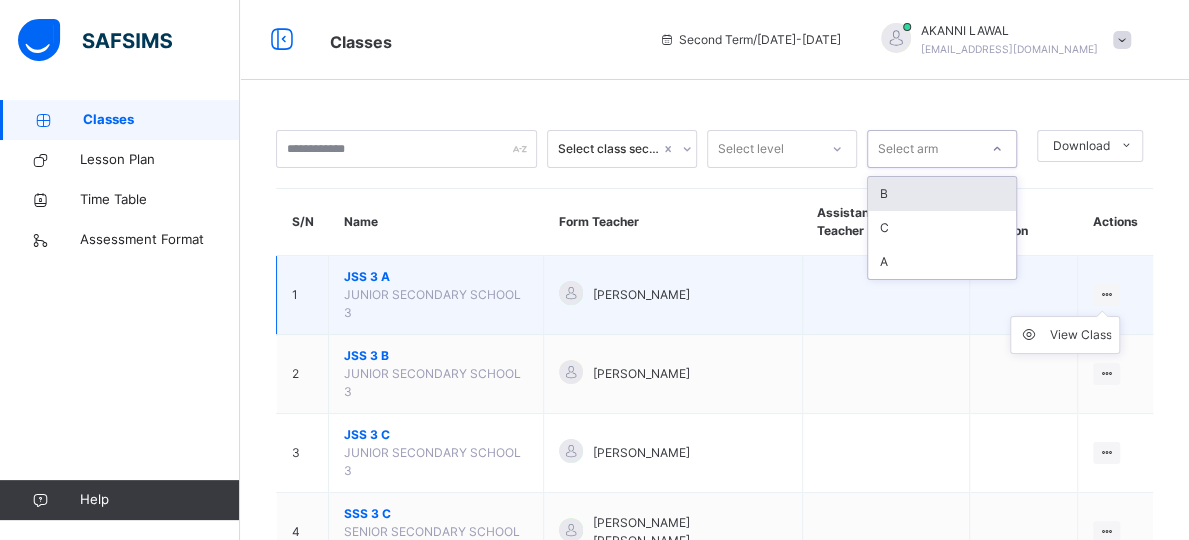 click at bounding box center [1106, 294] 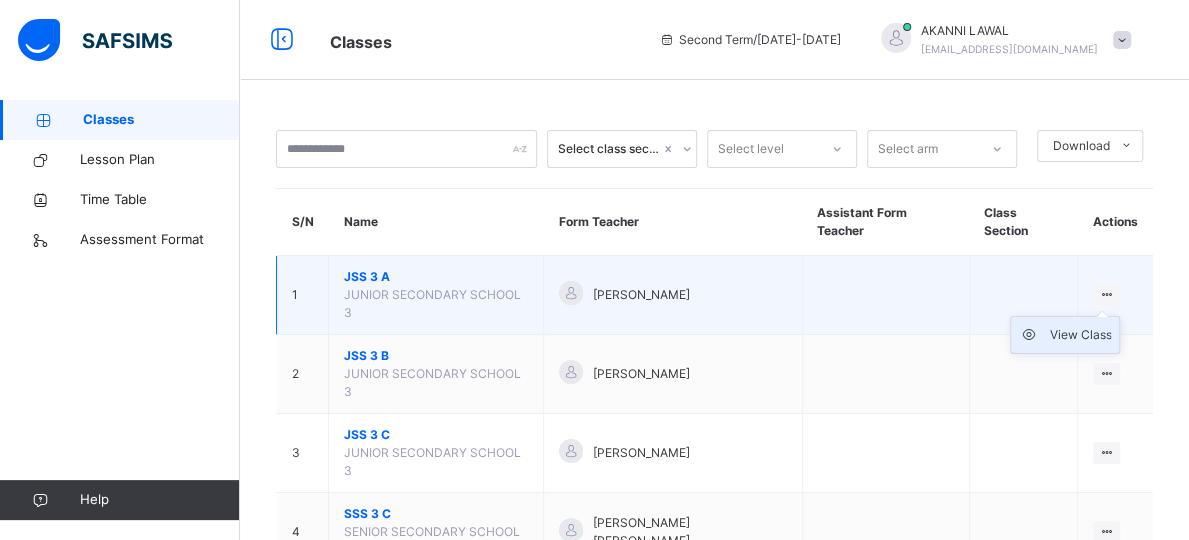 click on "View Class" at bounding box center (1080, 335) 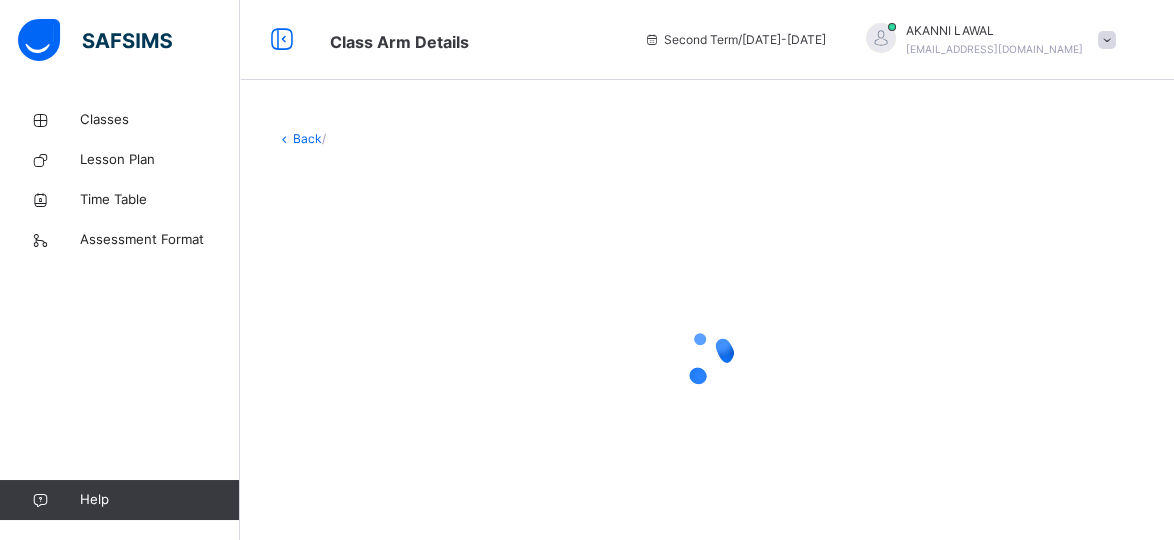 click at bounding box center (707, 358) 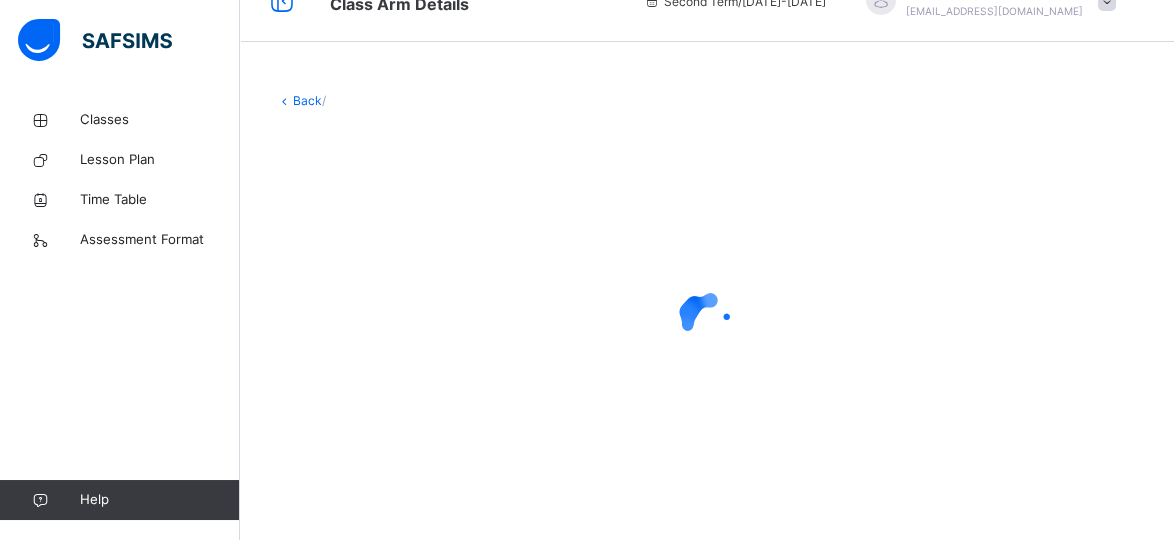 scroll, scrollTop: 0, scrollLeft: 0, axis: both 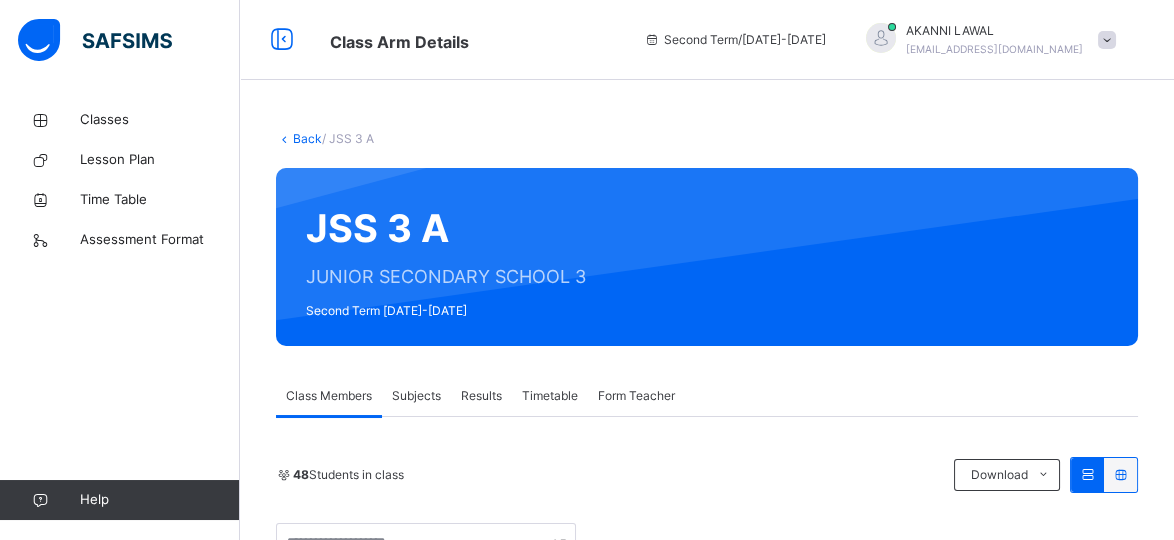 click at bounding box center (1087, 474) 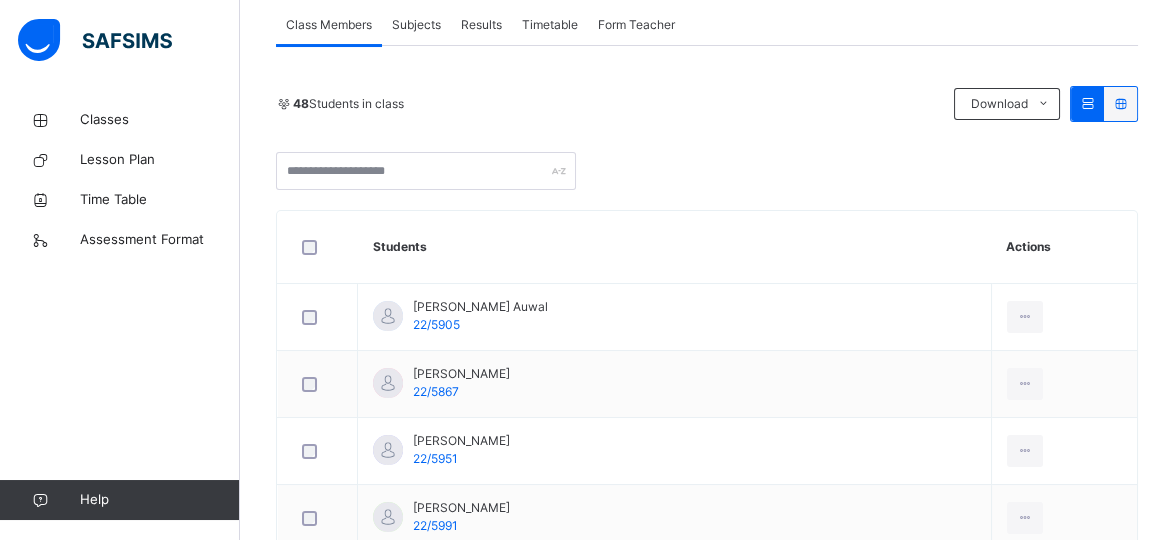 scroll, scrollTop: 378, scrollLeft: 0, axis: vertical 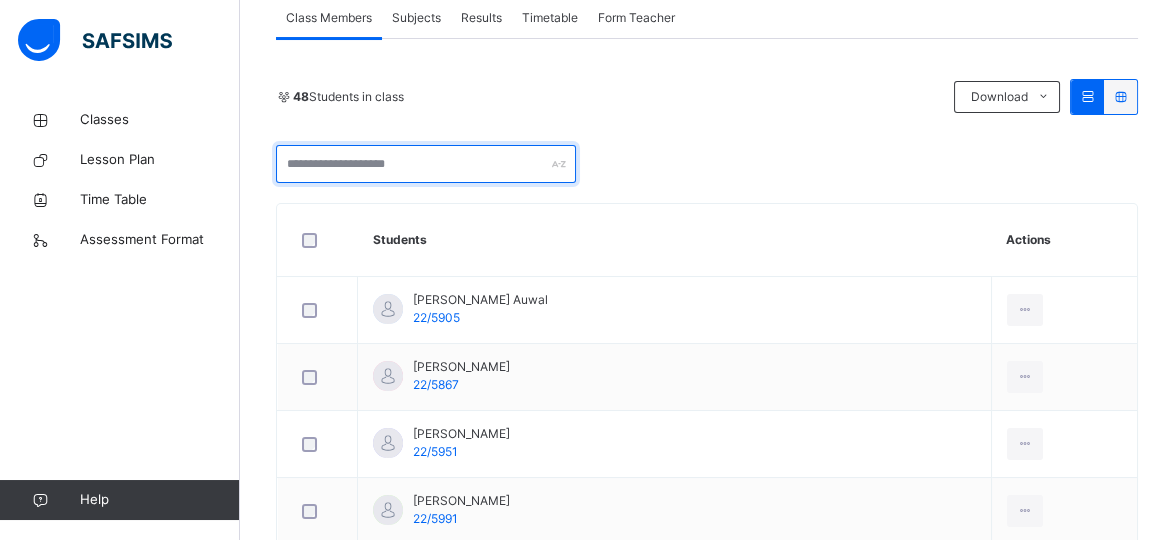 click at bounding box center [426, 164] 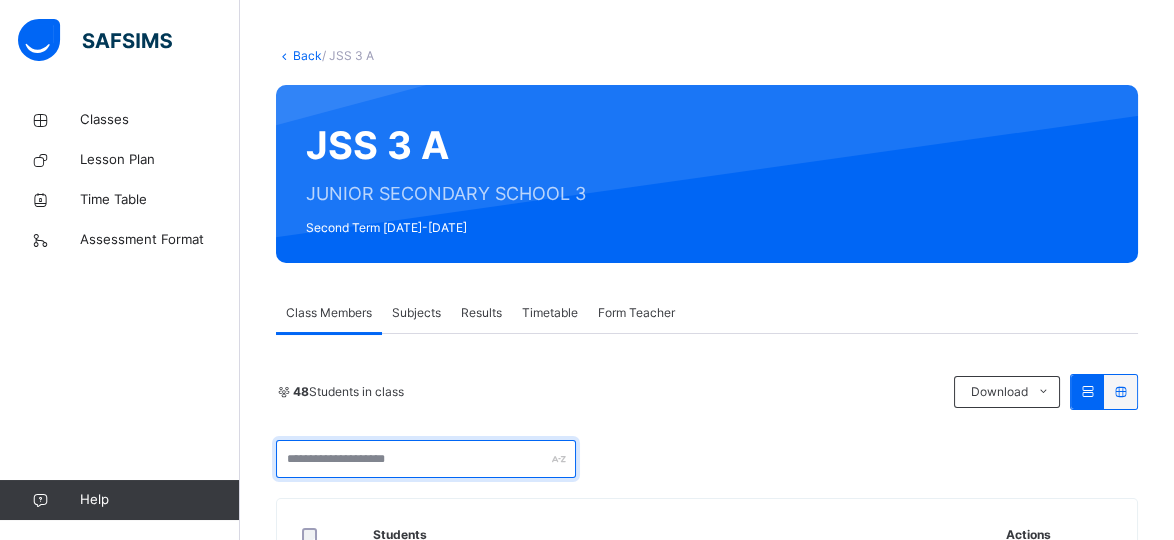 scroll, scrollTop: 0, scrollLeft: 0, axis: both 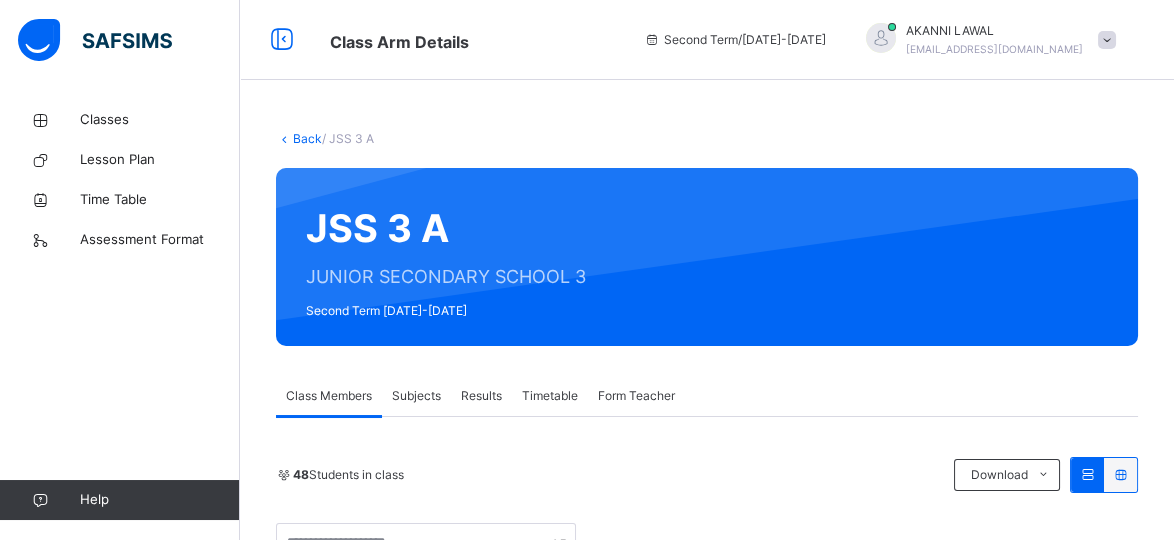 click at bounding box center [1107, 40] 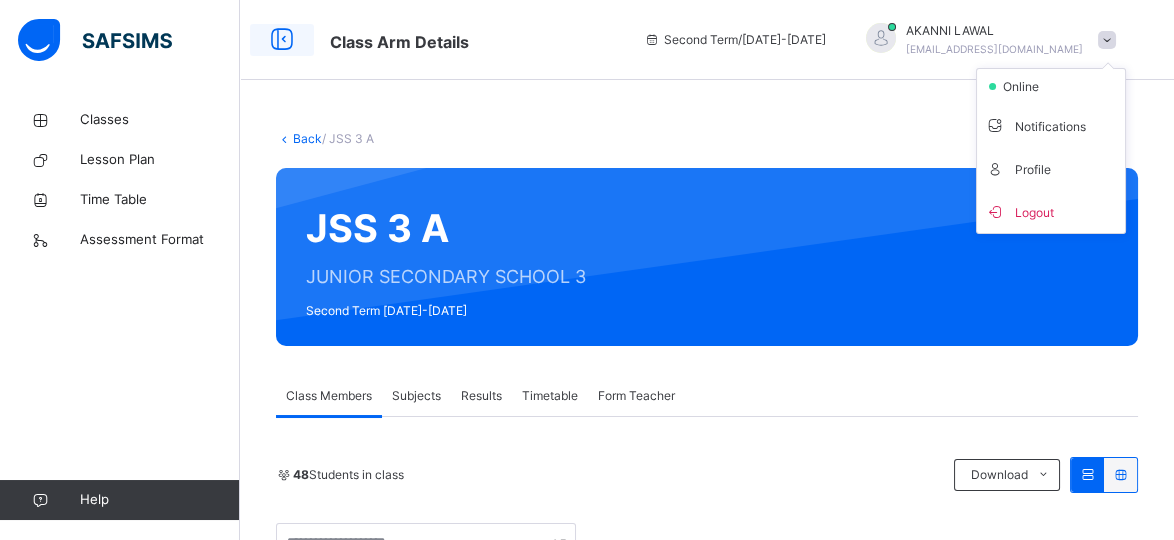click at bounding box center (282, 40) 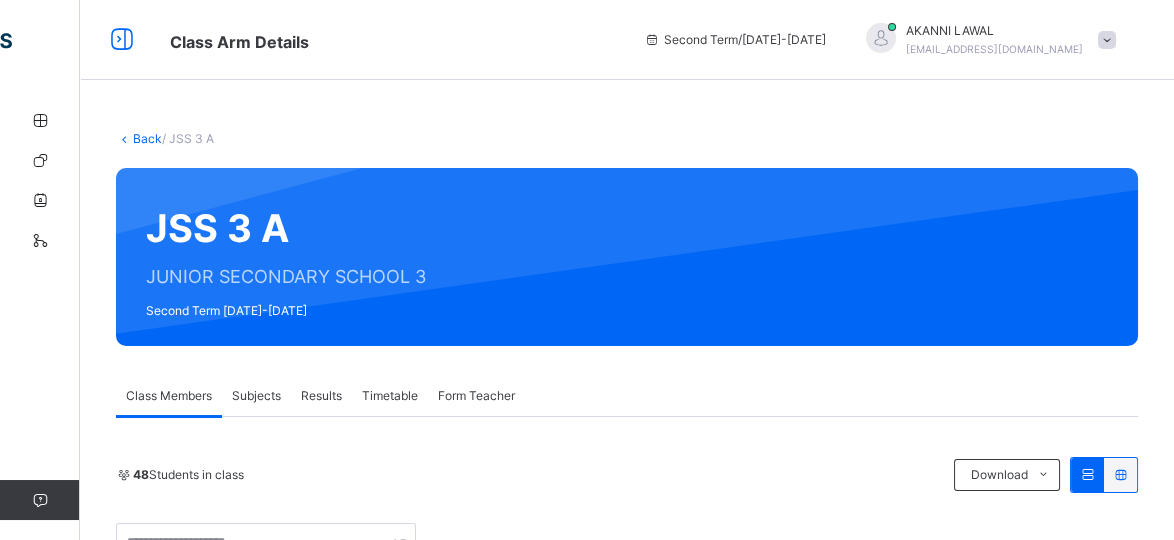 click on "Subjects" at bounding box center (256, 396) 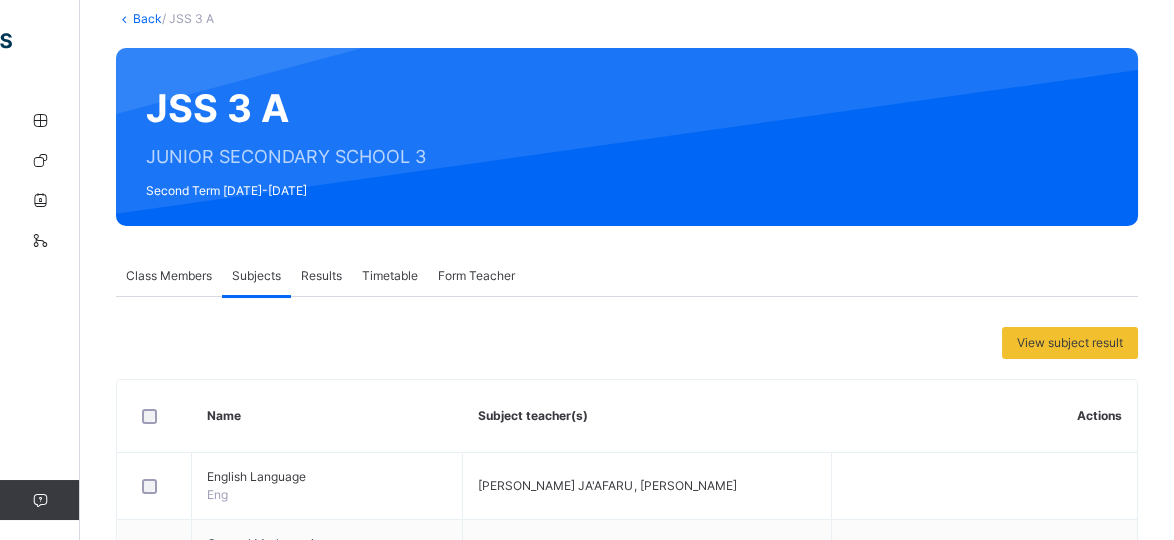 scroll, scrollTop: 132, scrollLeft: 0, axis: vertical 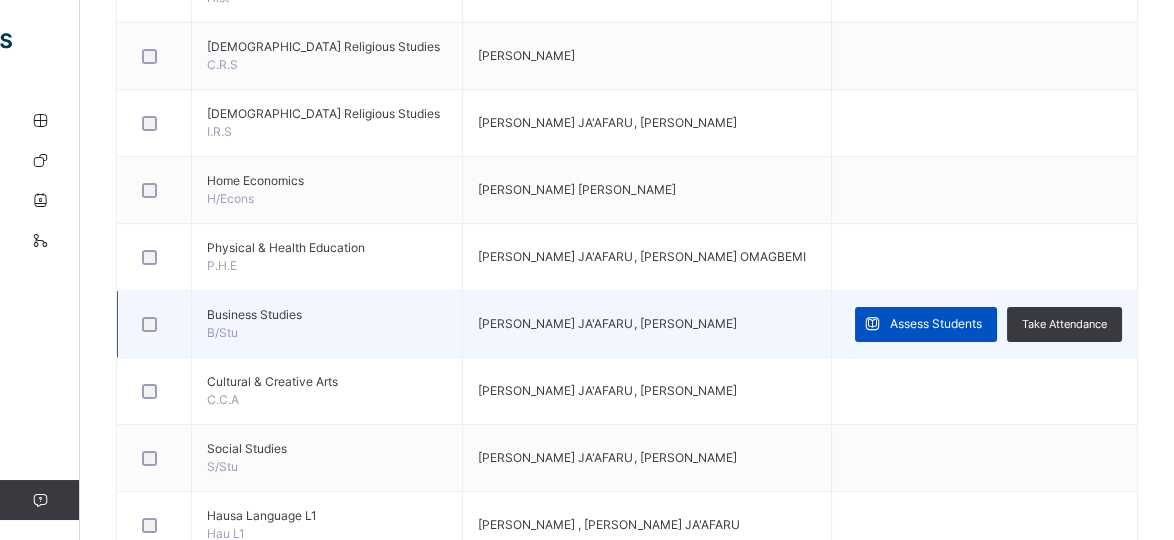 click on "Assess Students" at bounding box center [926, 324] 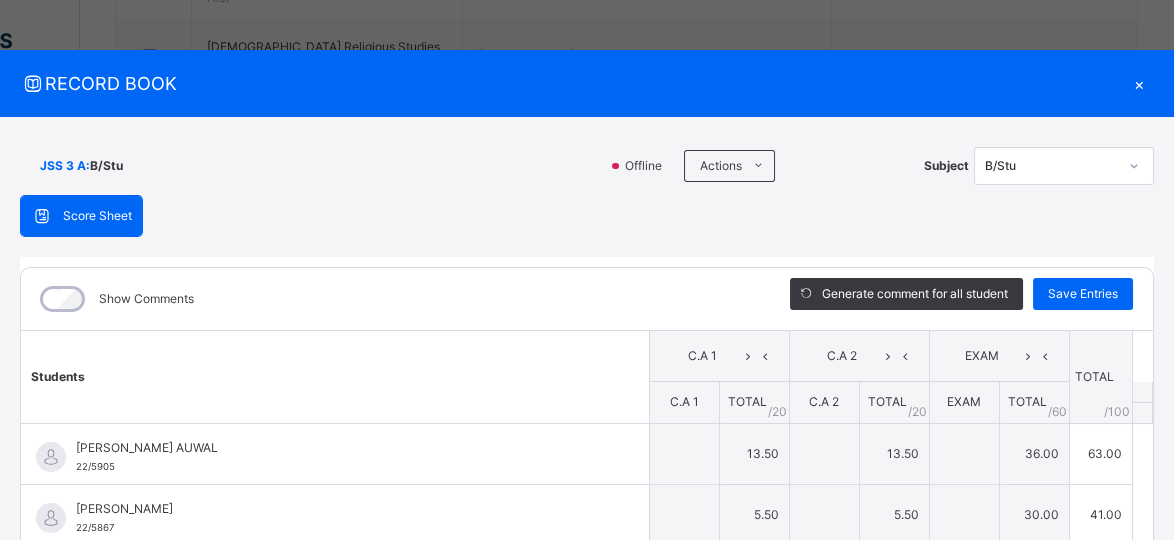 type on "****" 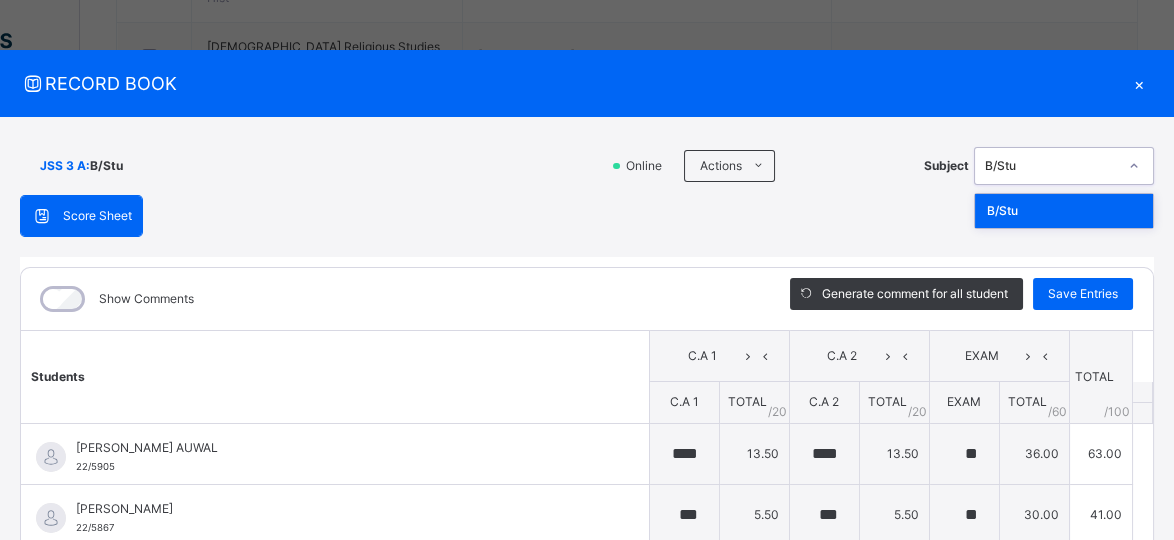 click 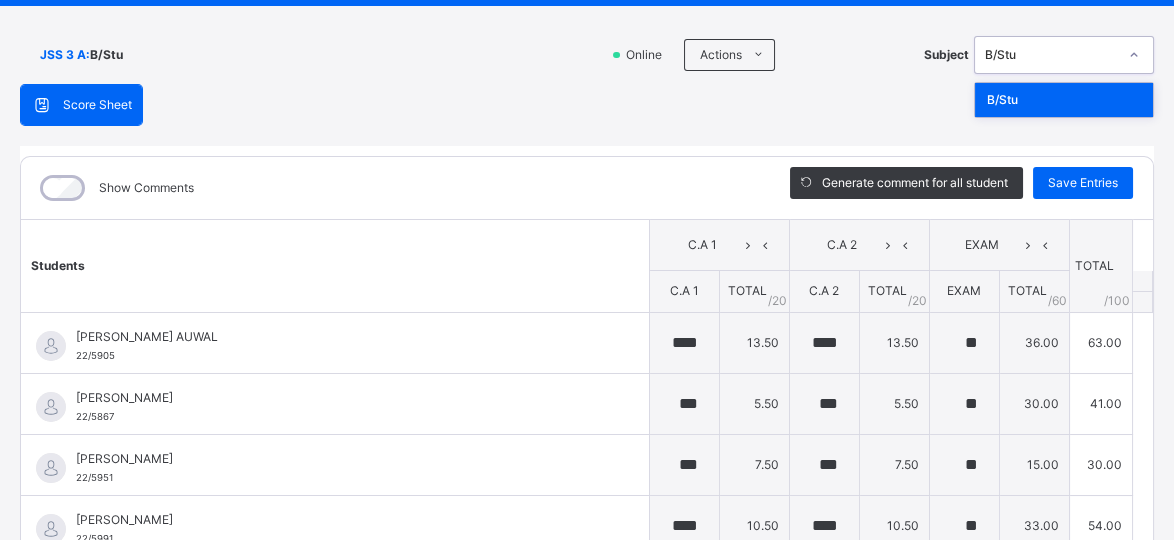 scroll, scrollTop: 0, scrollLeft: 0, axis: both 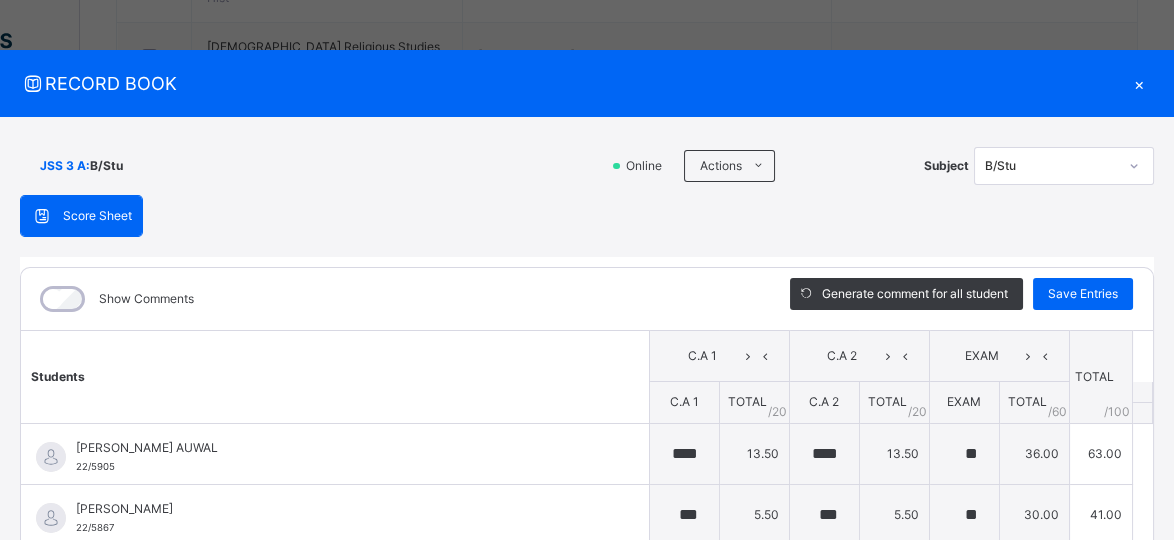 click on "×" at bounding box center (1139, 83) 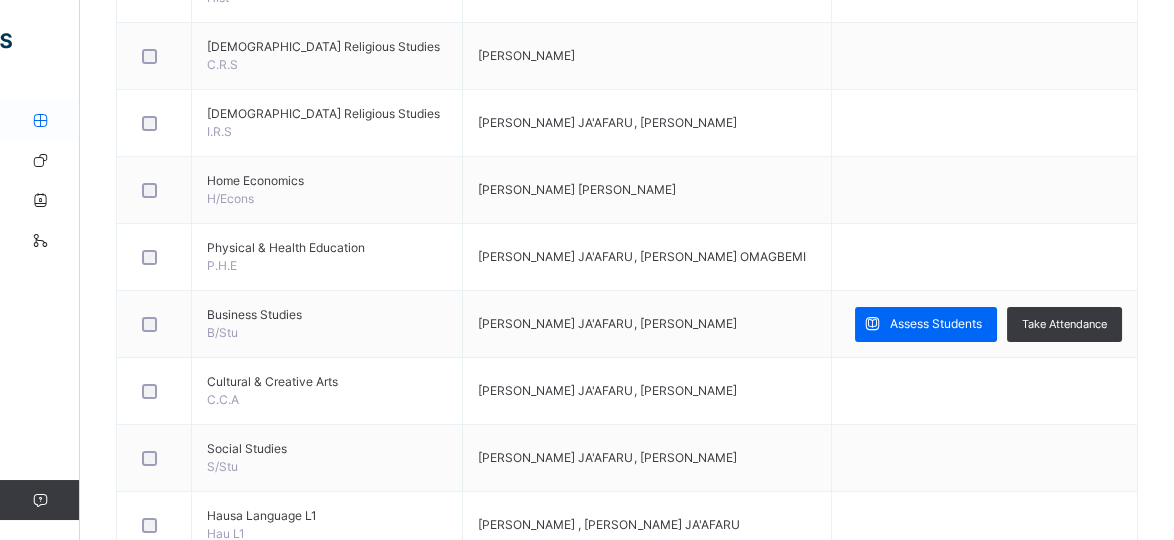 click at bounding box center (40, 120) 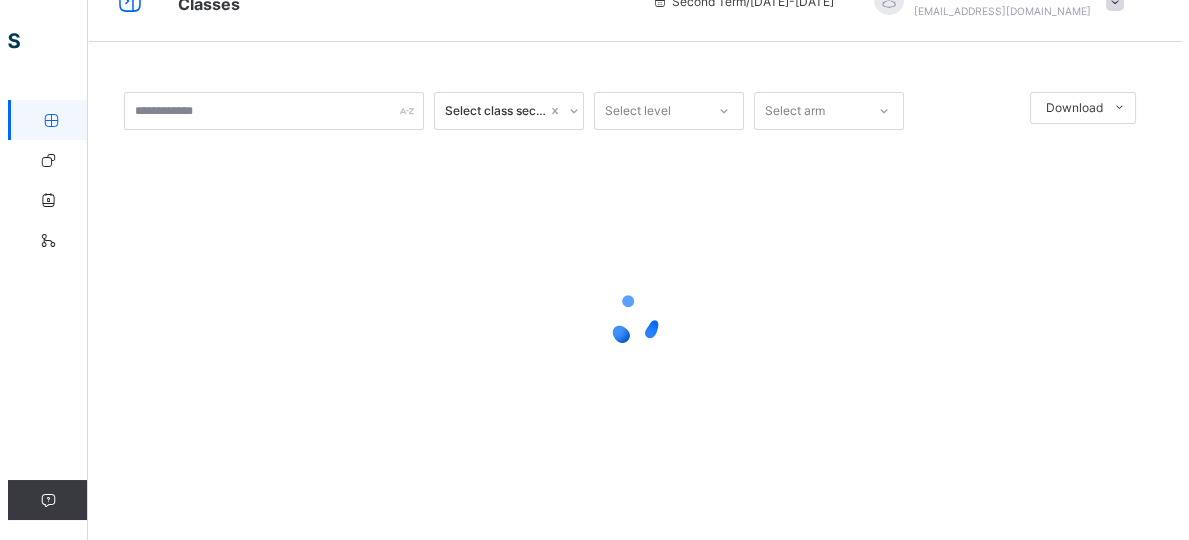 scroll, scrollTop: 0, scrollLeft: 0, axis: both 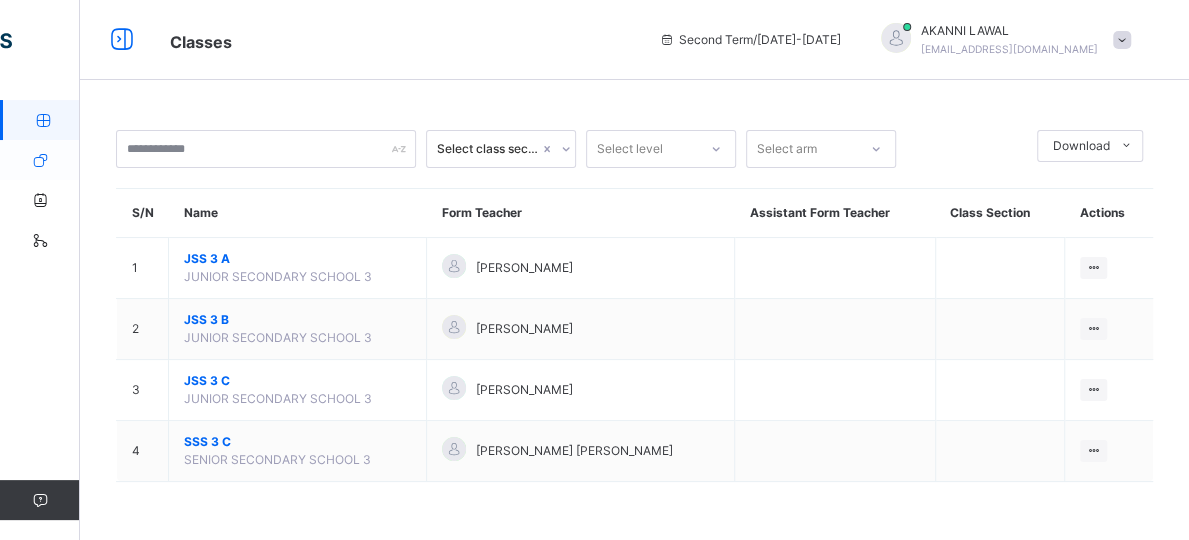 click at bounding box center (40, 160) 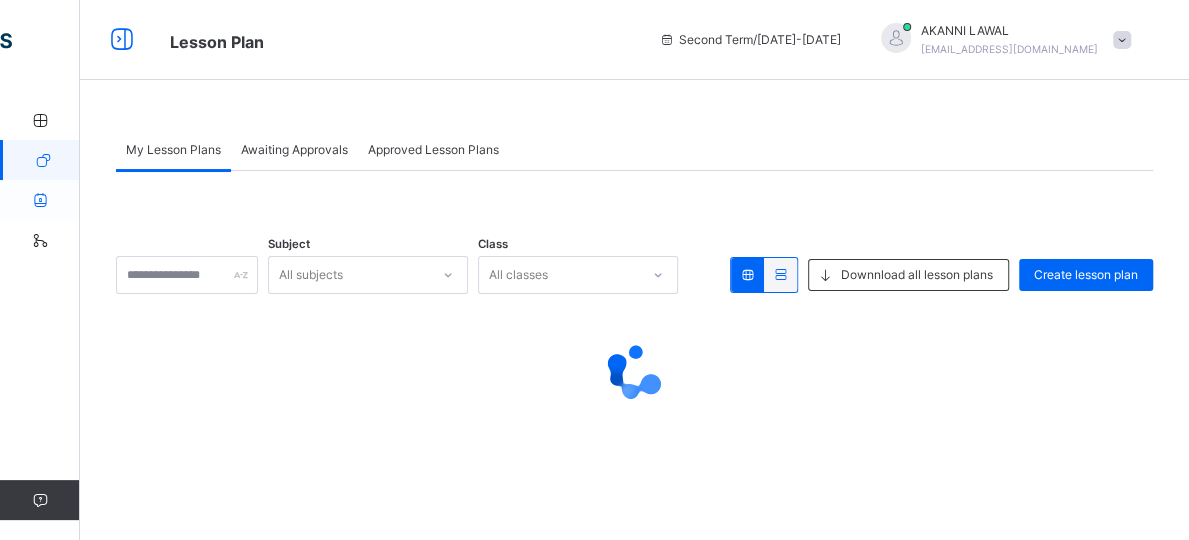 click at bounding box center (40, 200) 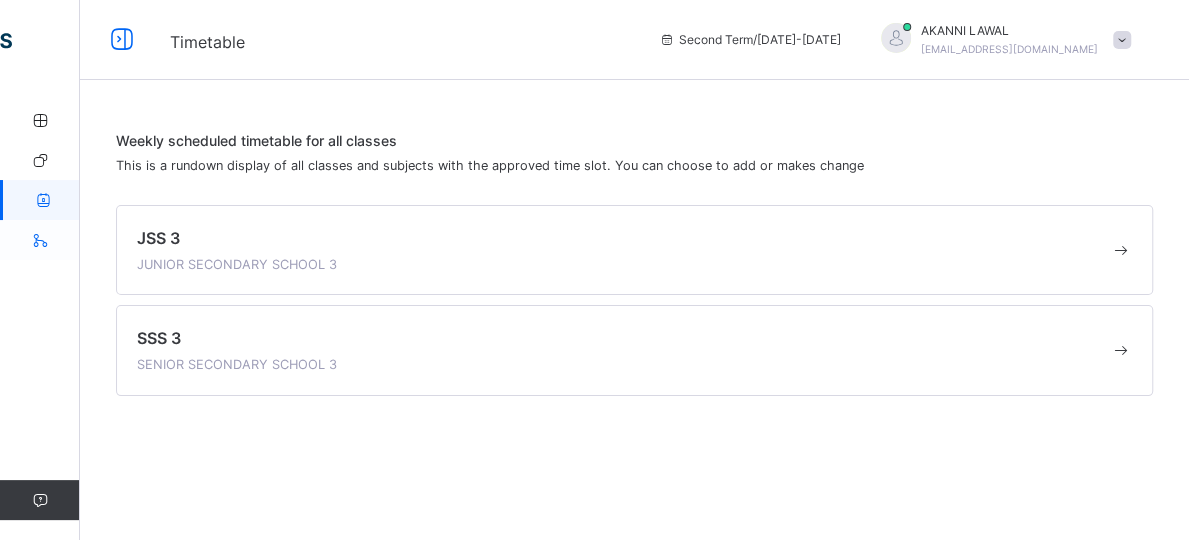 click at bounding box center (40, 240) 